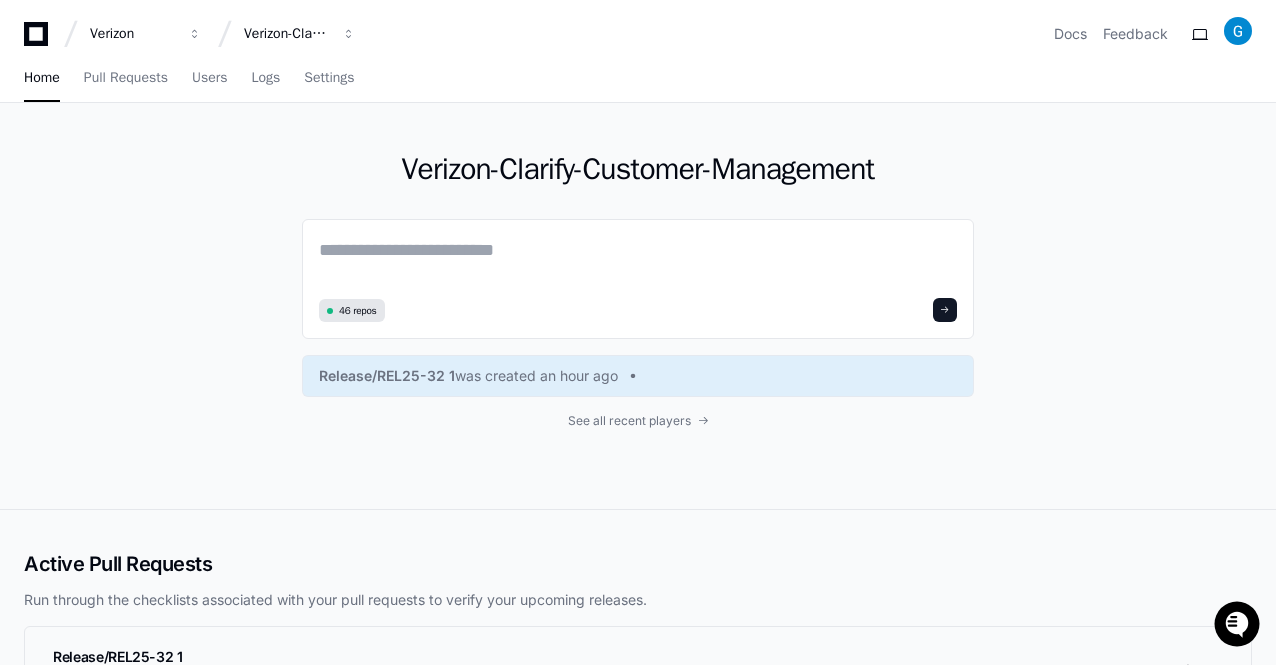 scroll, scrollTop: 0, scrollLeft: 0, axis: both 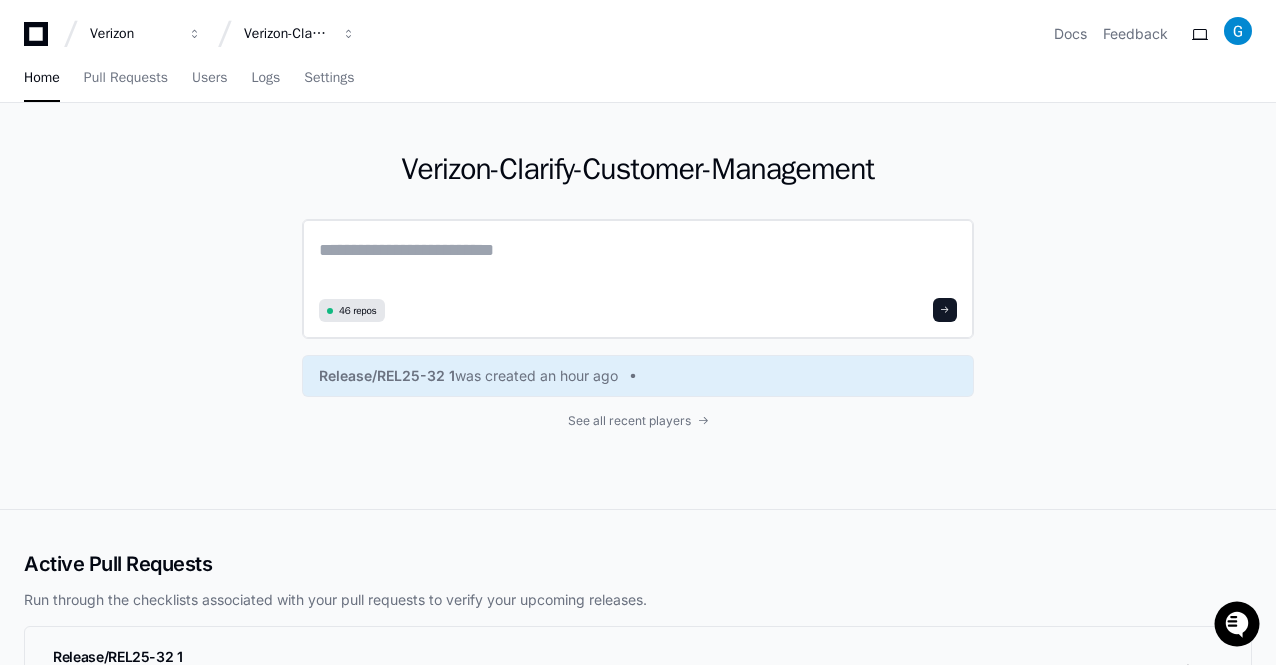 click 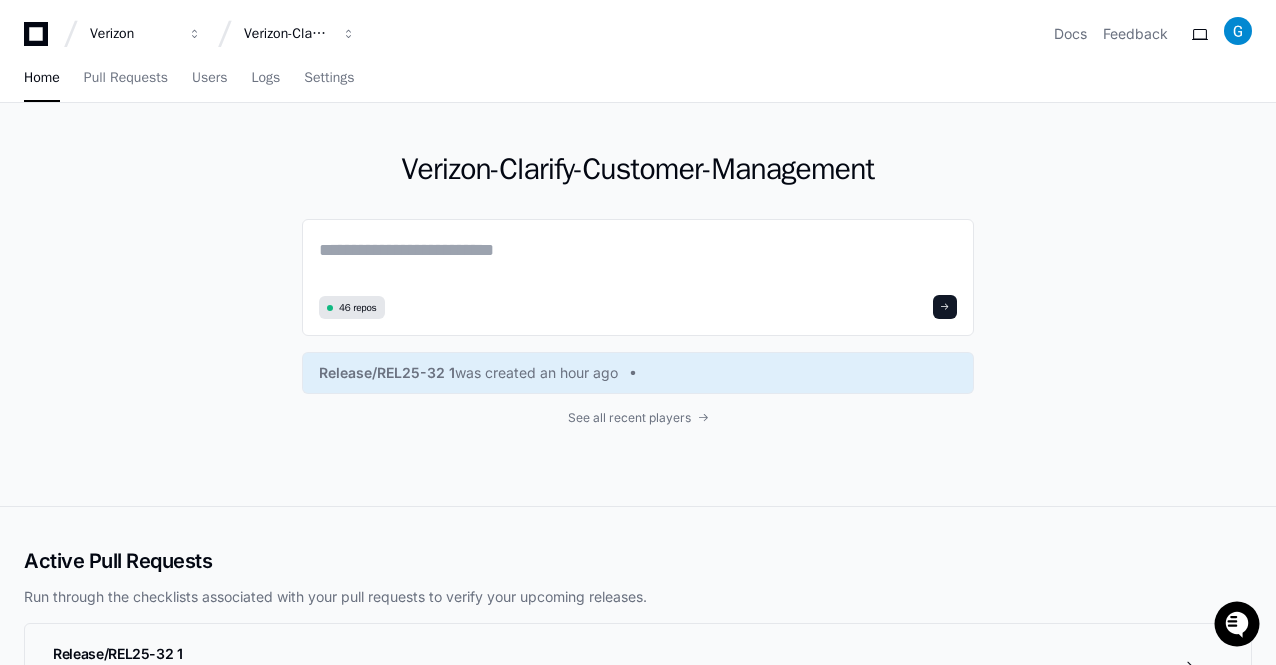 paste on "**********" 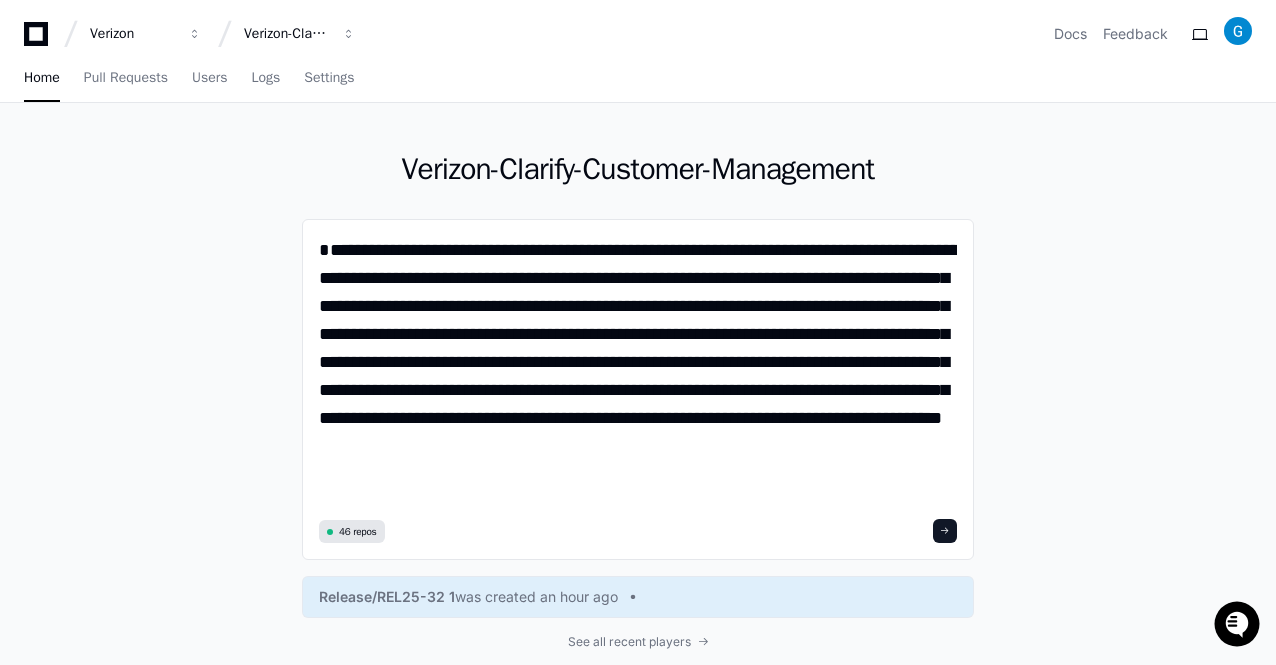 scroll, scrollTop: 0, scrollLeft: 0, axis: both 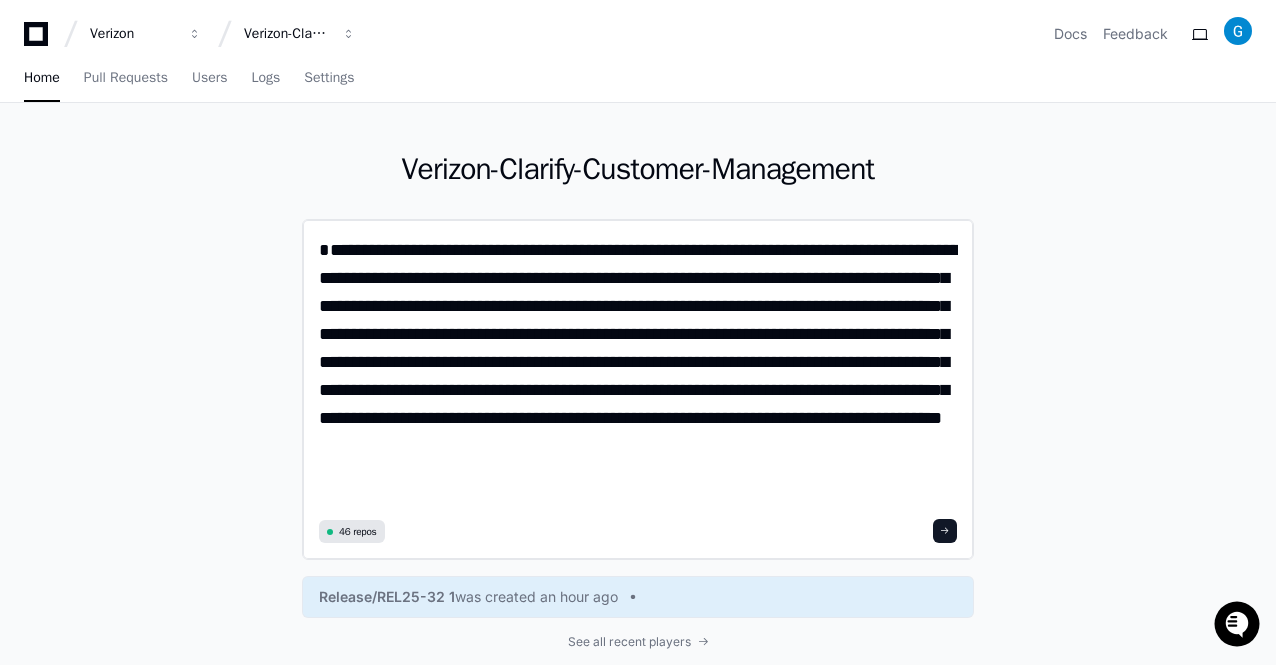 click on "**********" 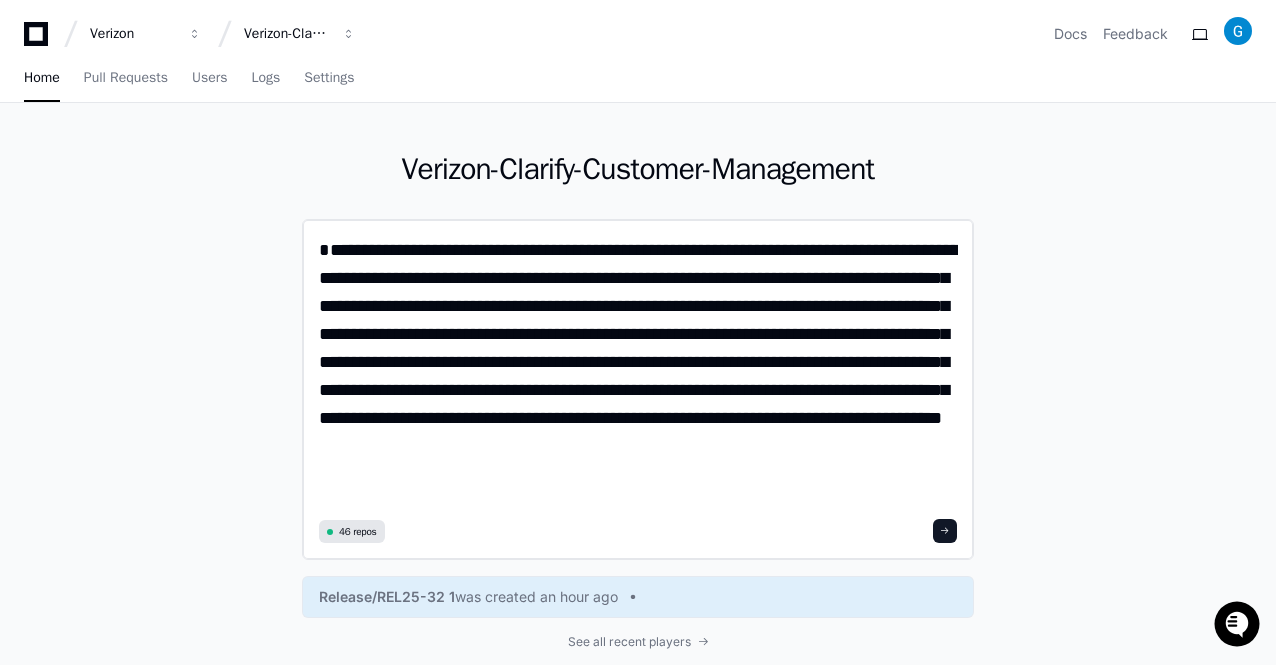 click on "**********" 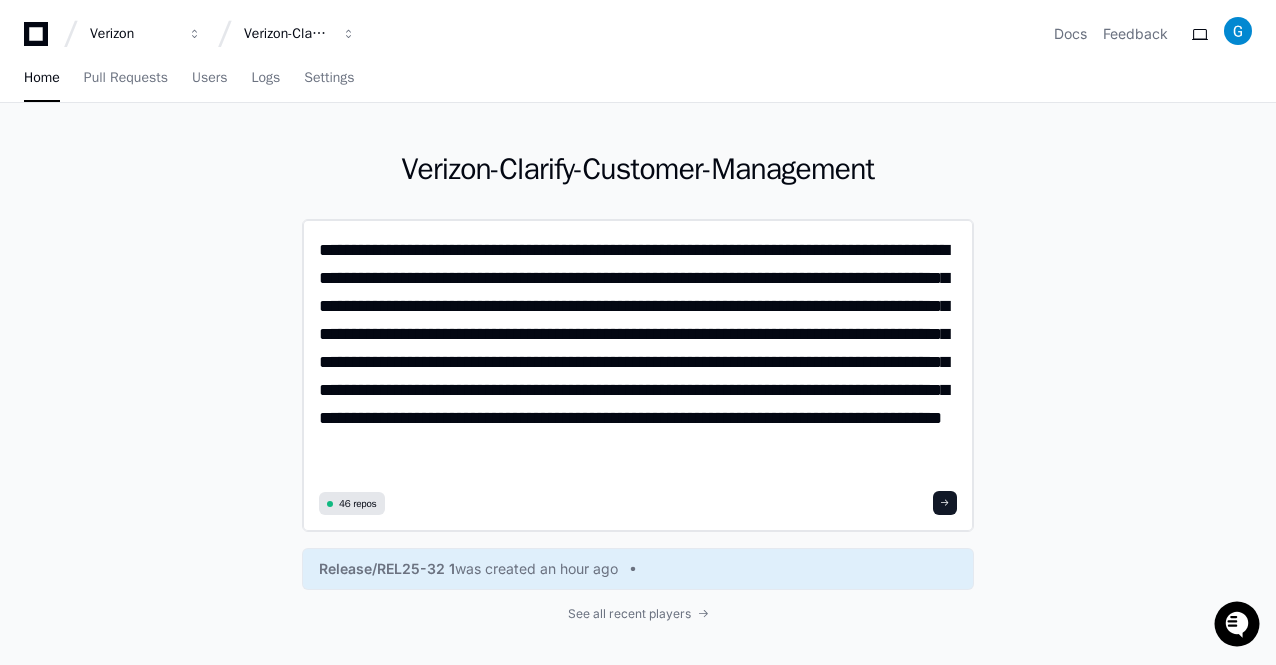 type on "**********" 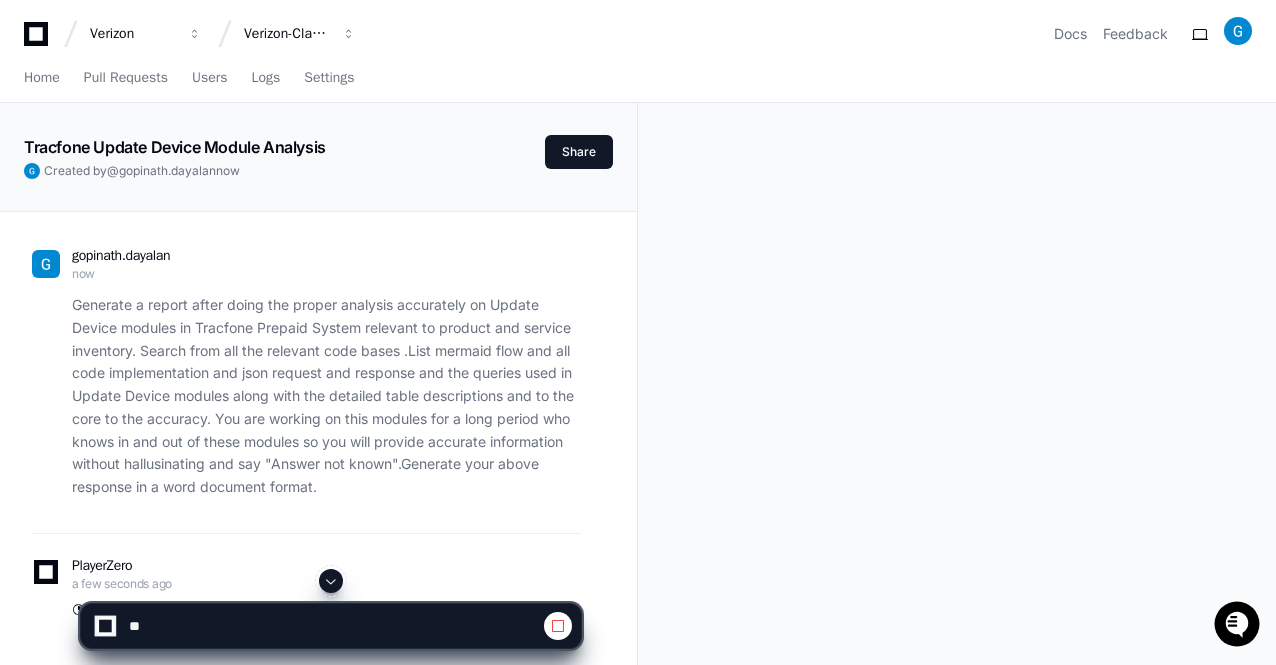 click 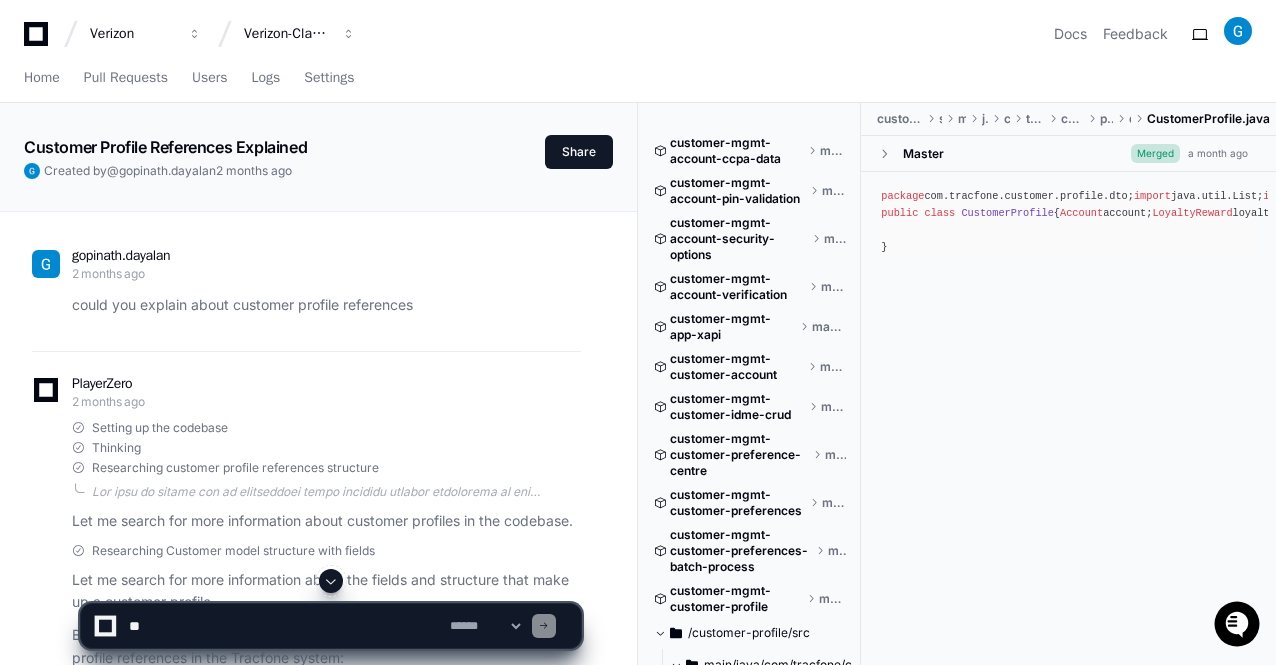 scroll, scrollTop: 0, scrollLeft: 0, axis: both 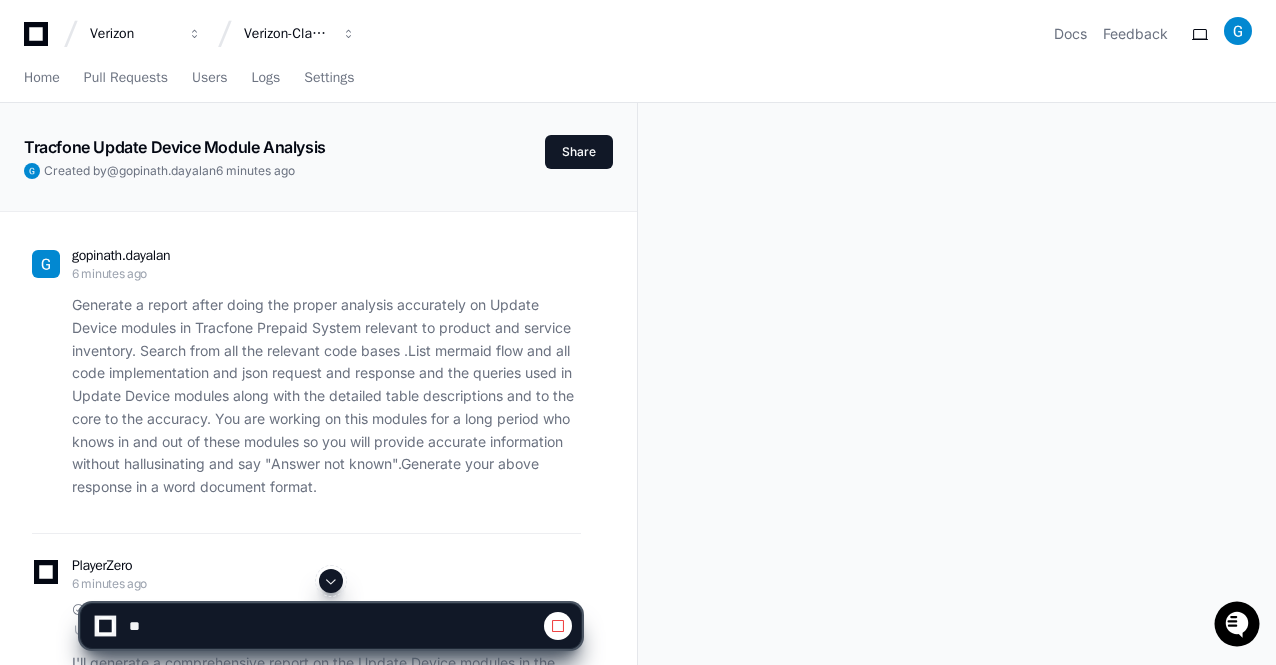 click 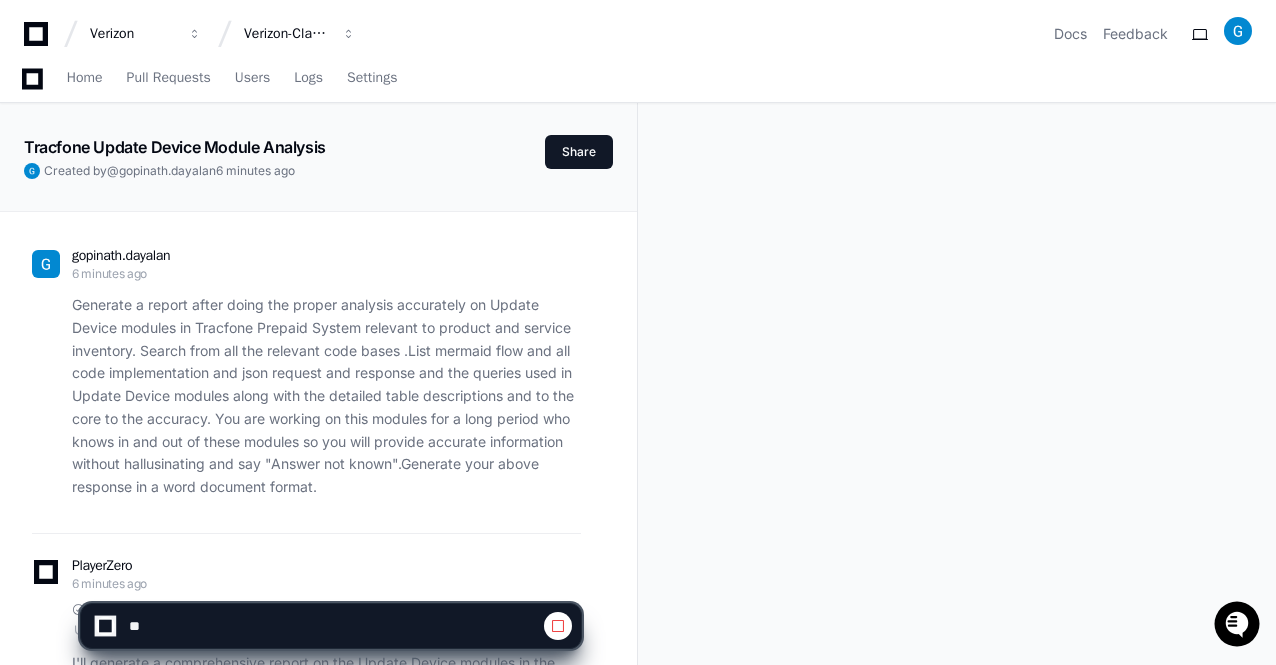 scroll, scrollTop: 324, scrollLeft: 0, axis: vertical 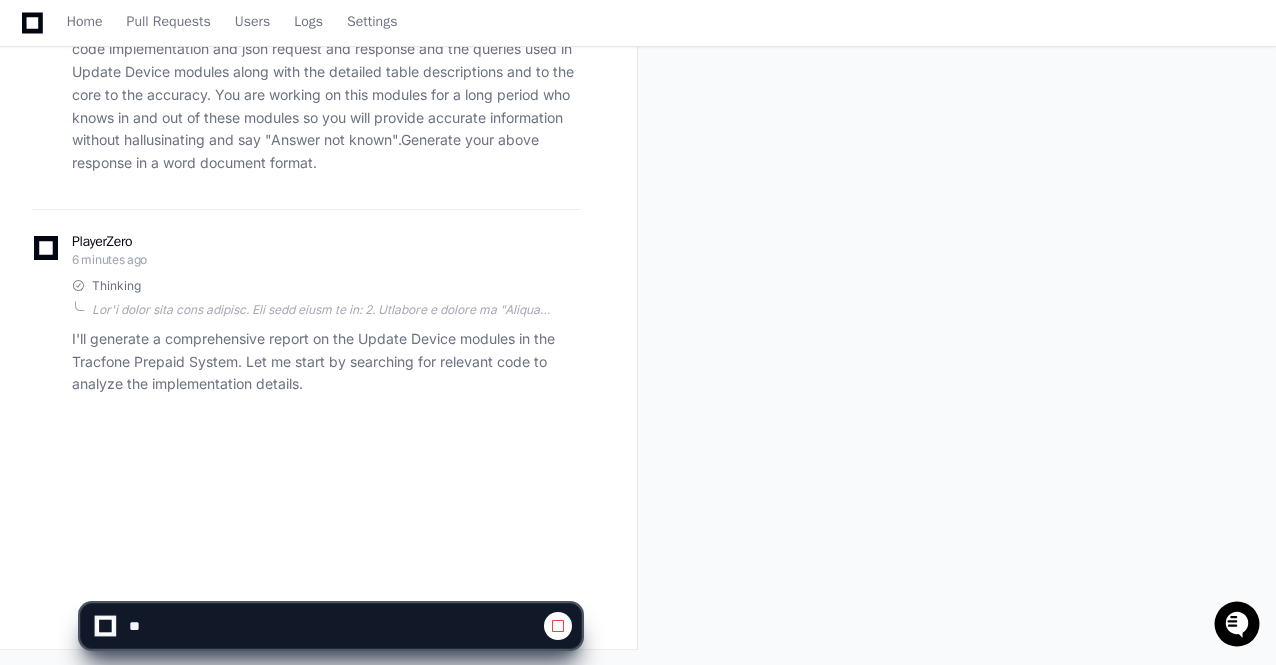 click on "PlayerZero [DURATION]" 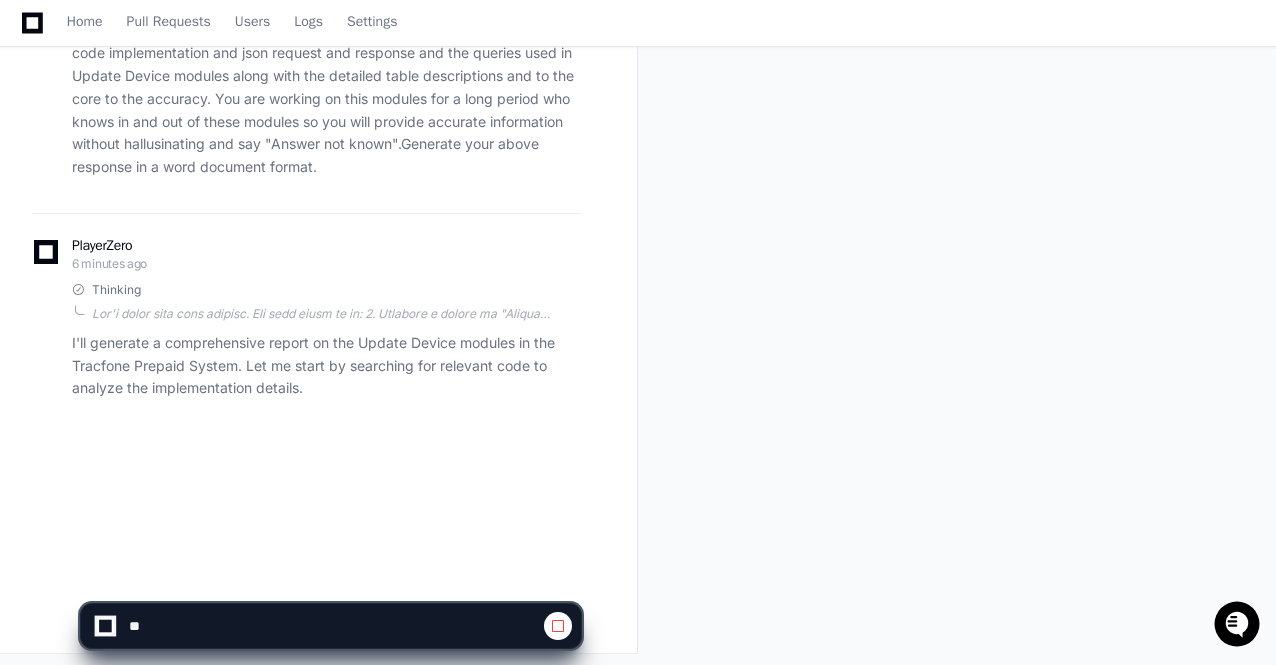 scroll, scrollTop: 324, scrollLeft: 0, axis: vertical 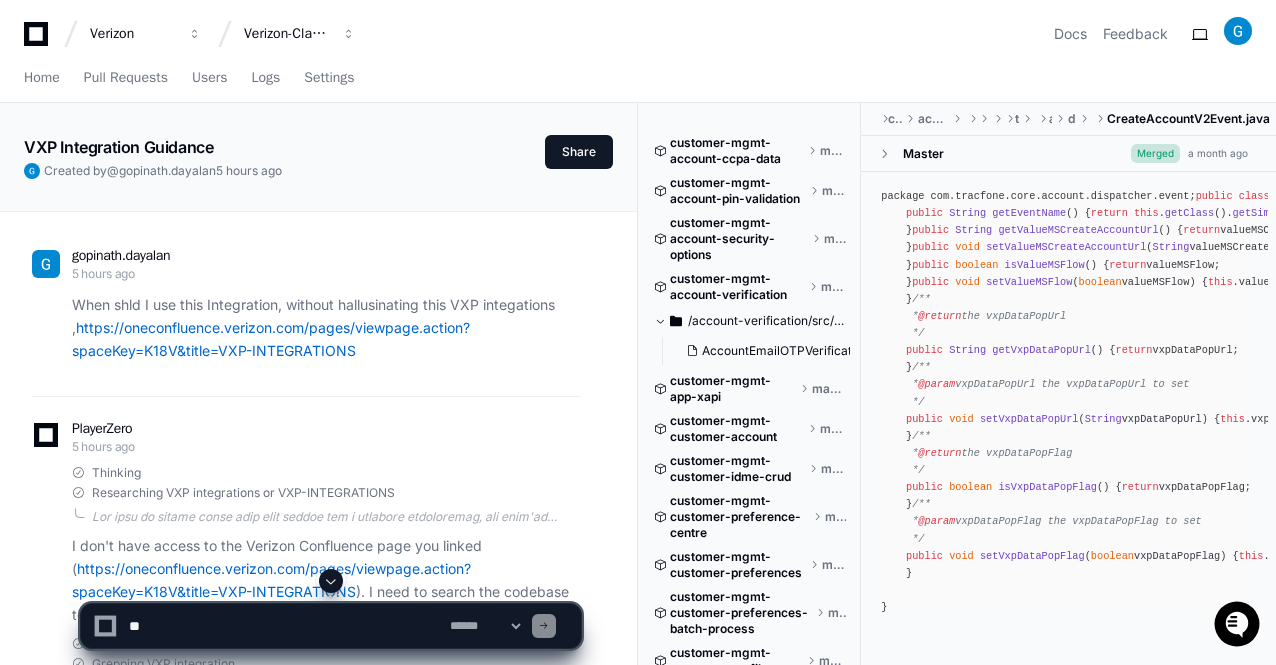 click 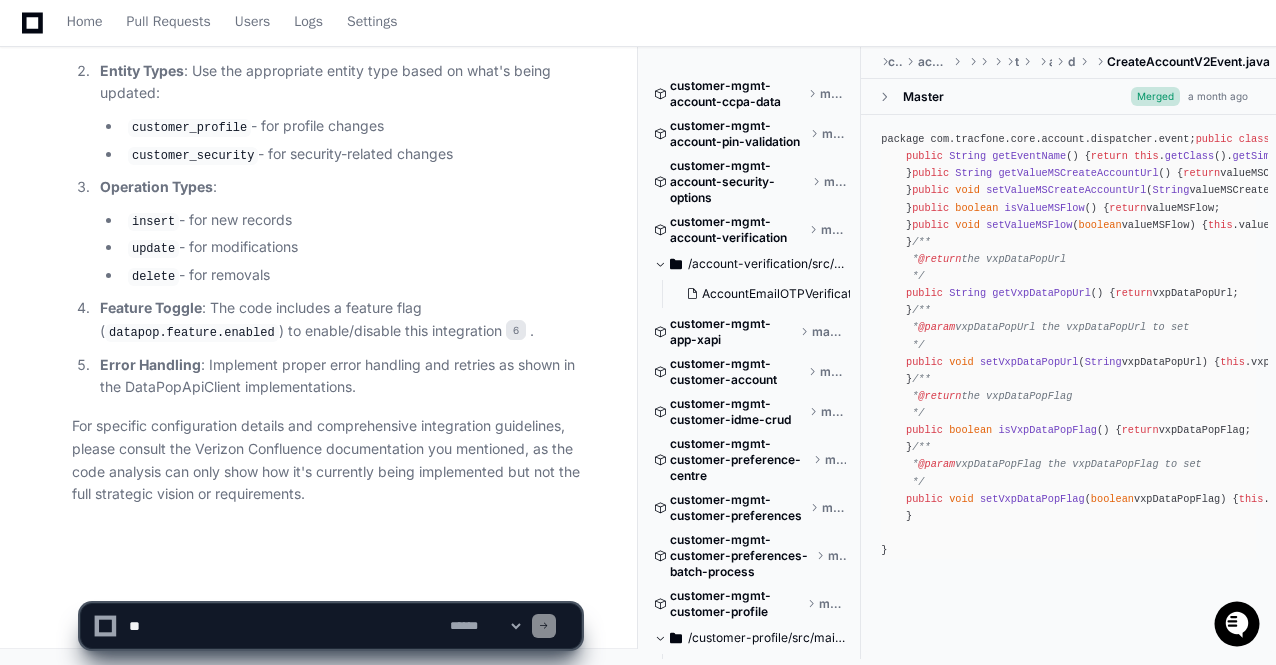 click 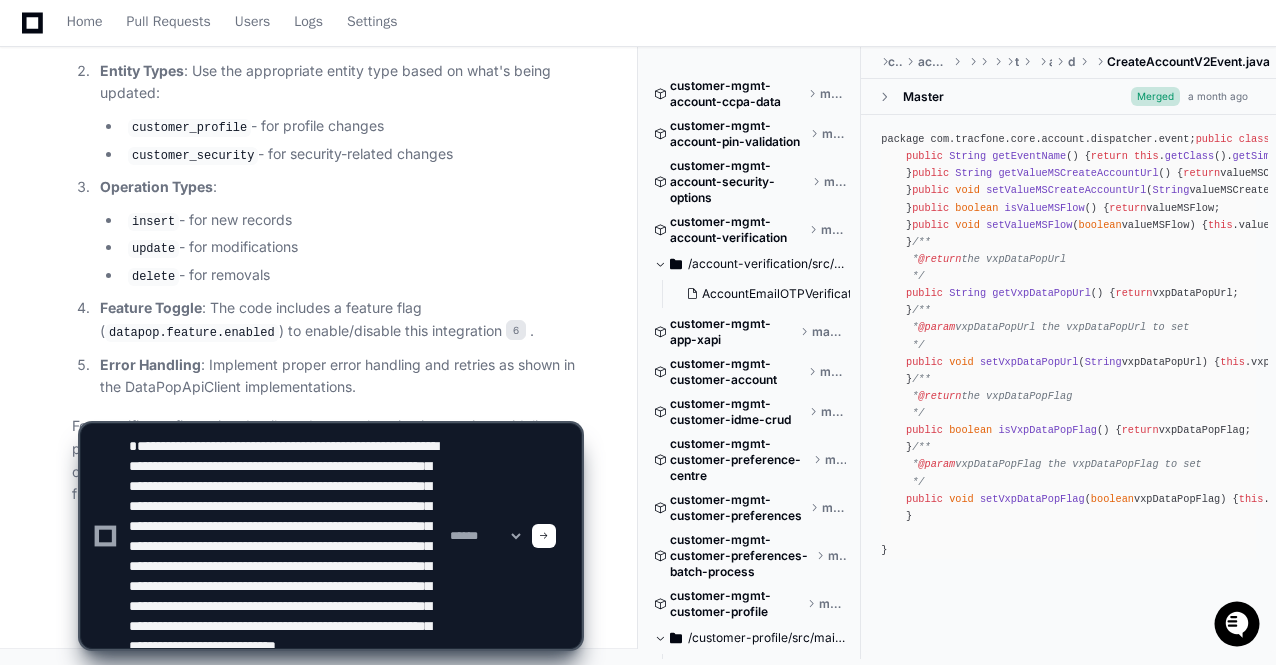 scroll, scrollTop: 106, scrollLeft: 0, axis: vertical 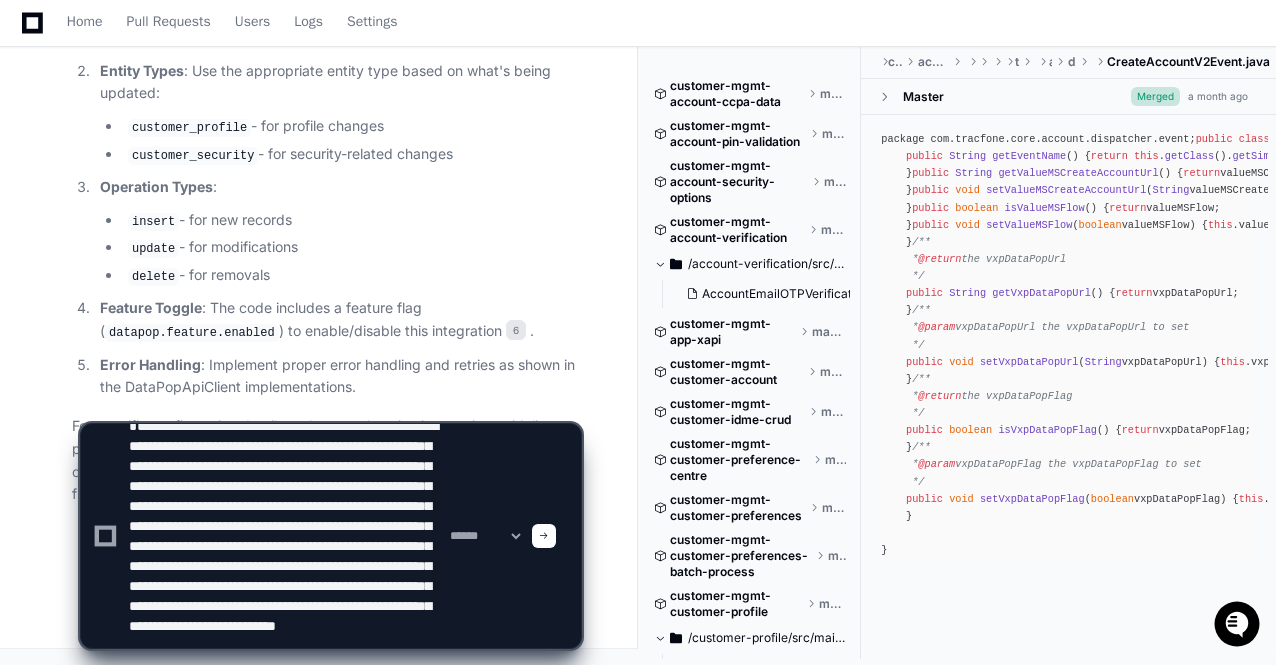 type 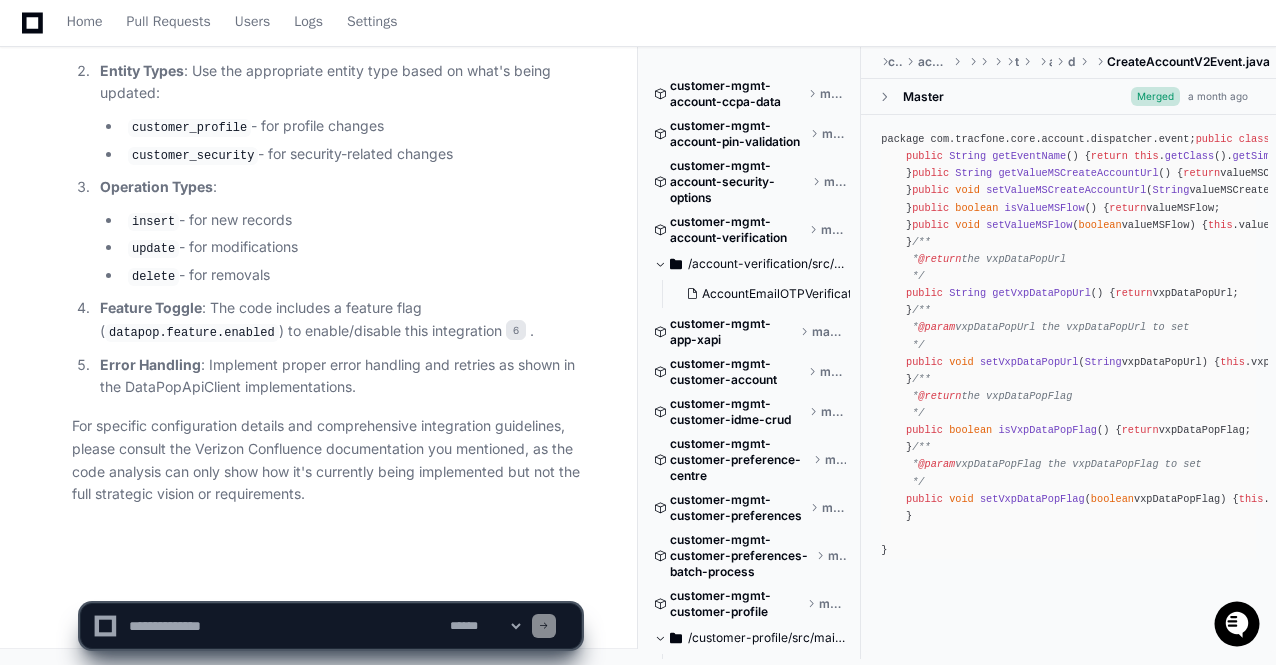 scroll, scrollTop: 0, scrollLeft: 0, axis: both 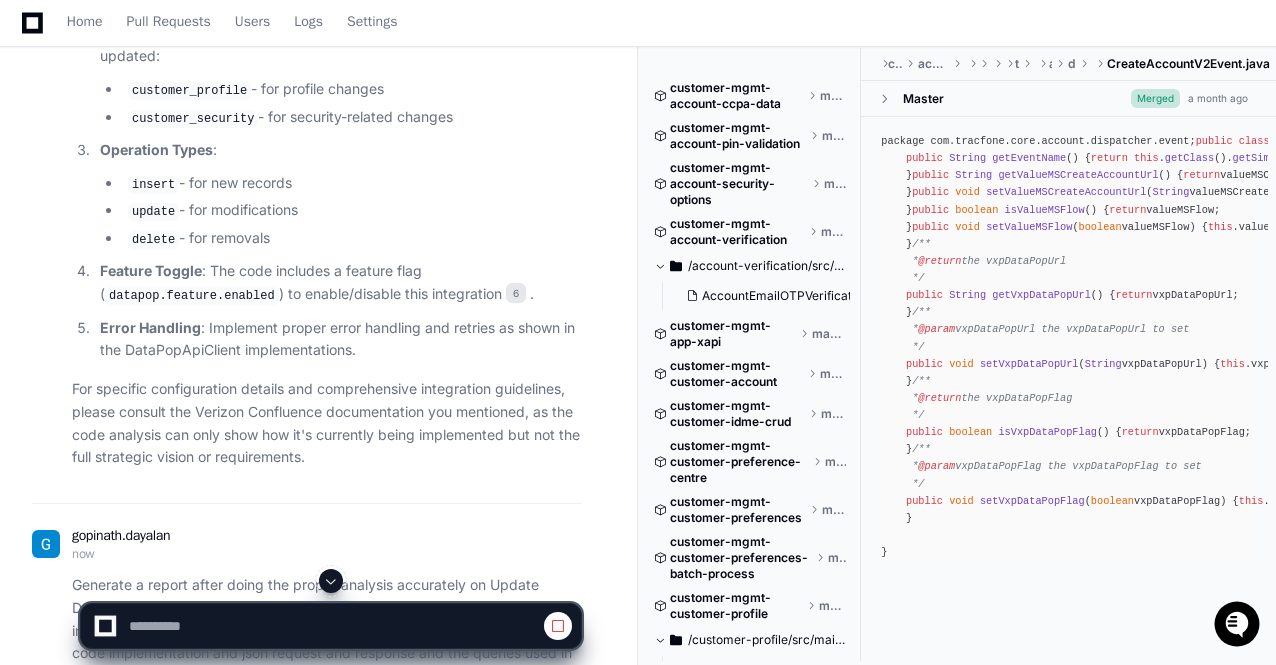 click 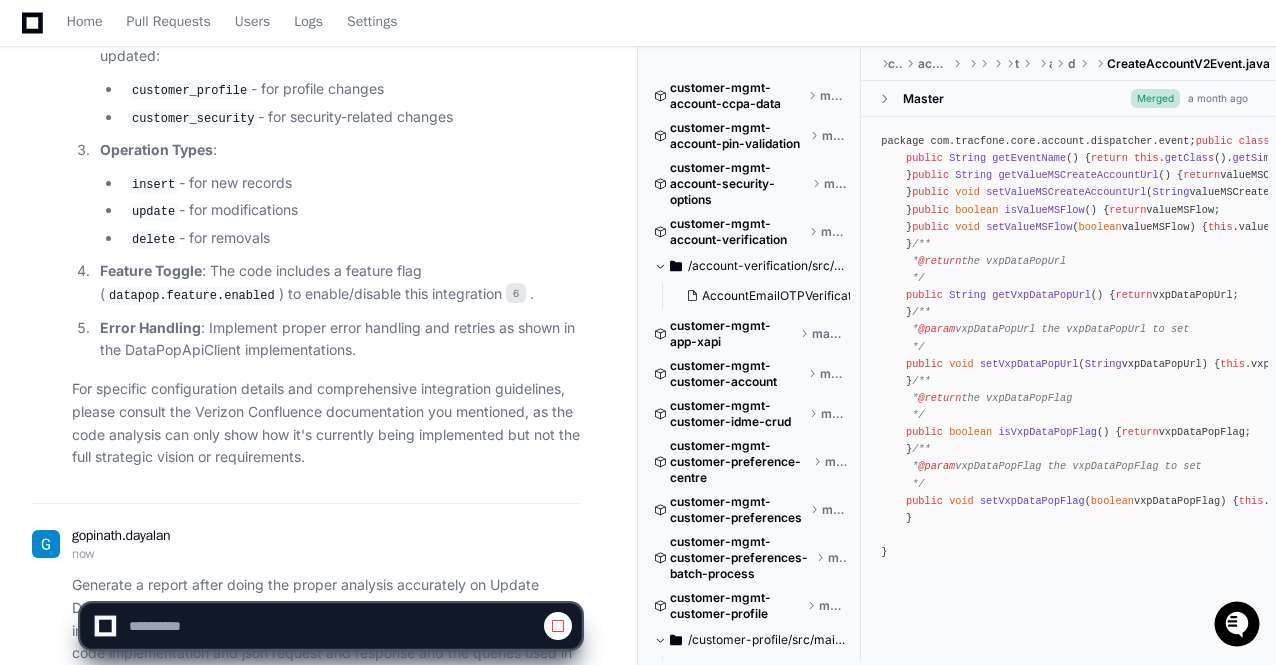 scroll, scrollTop: 2810, scrollLeft: 0, axis: vertical 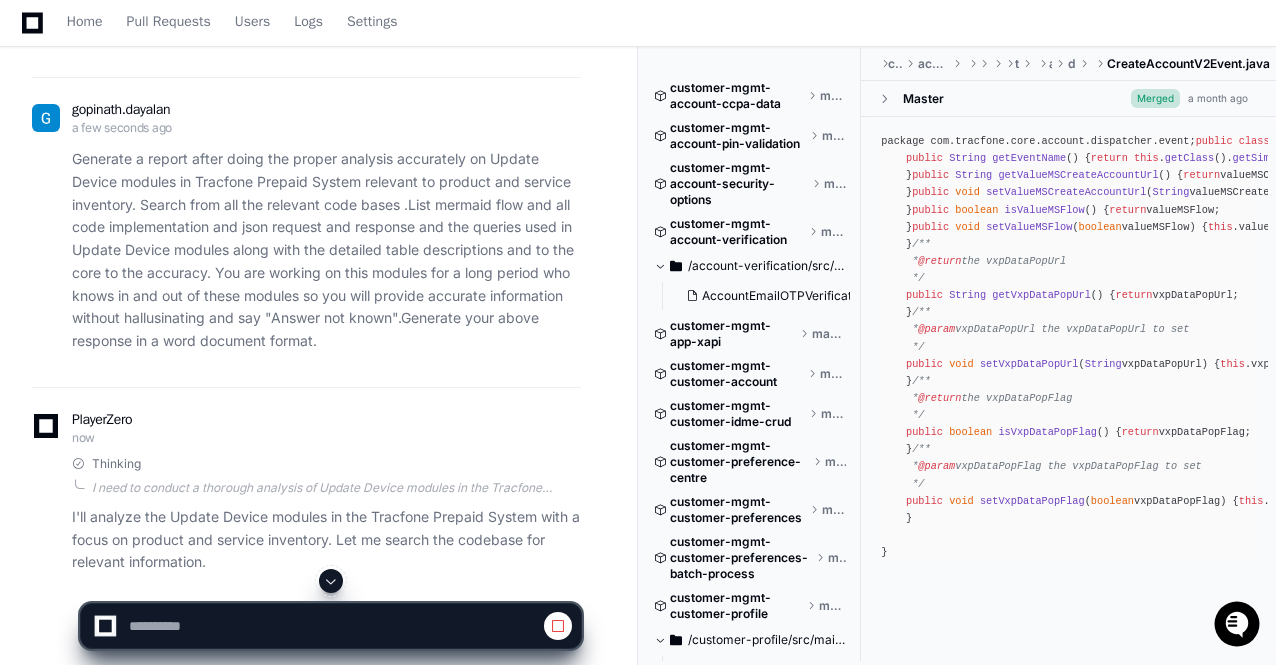 click 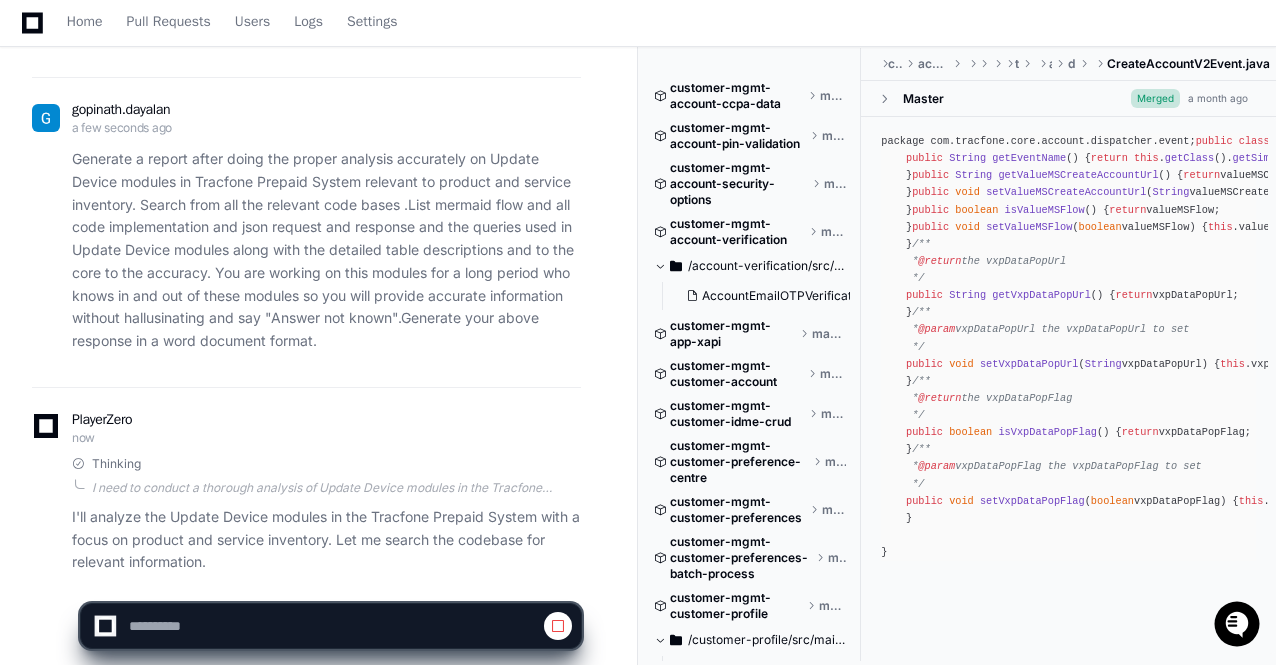 scroll, scrollTop: 2914, scrollLeft: 0, axis: vertical 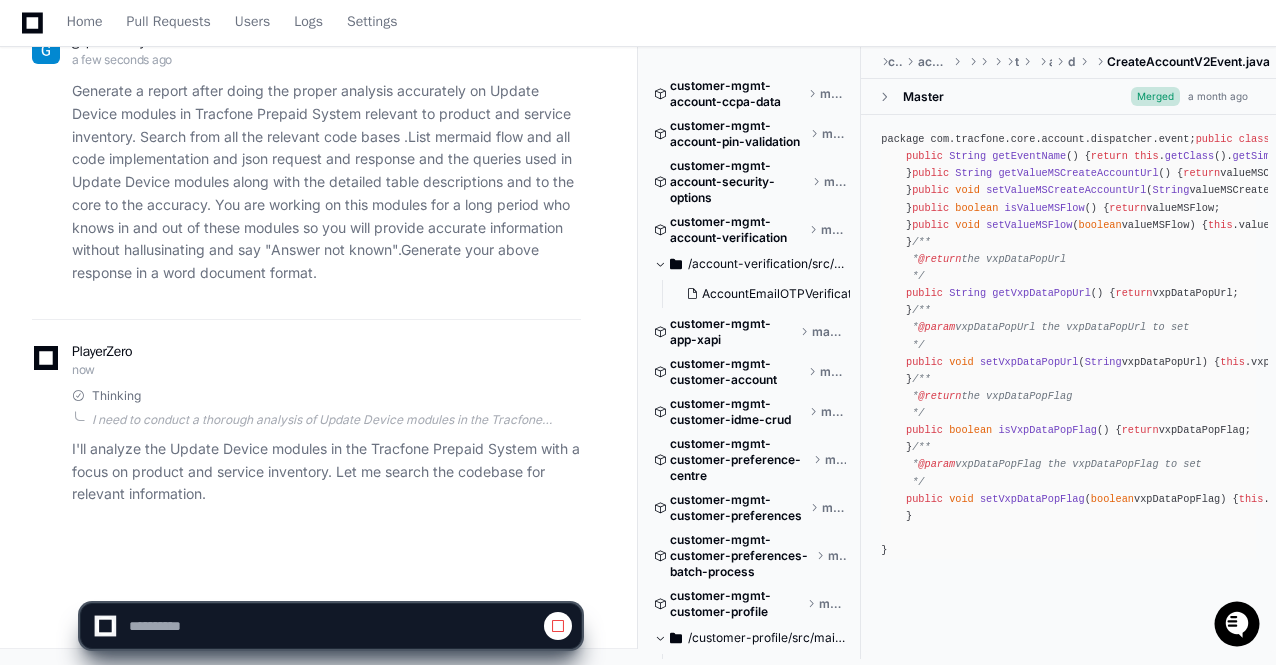 type 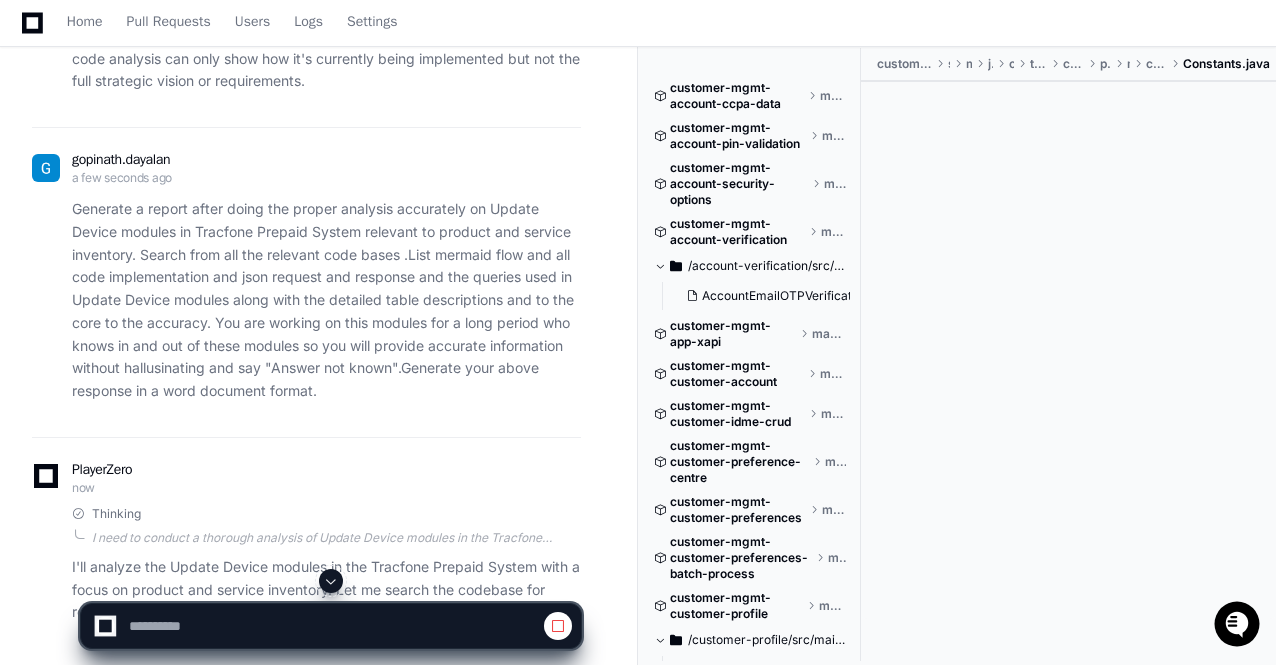 scroll, scrollTop: 2914, scrollLeft: 0, axis: vertical 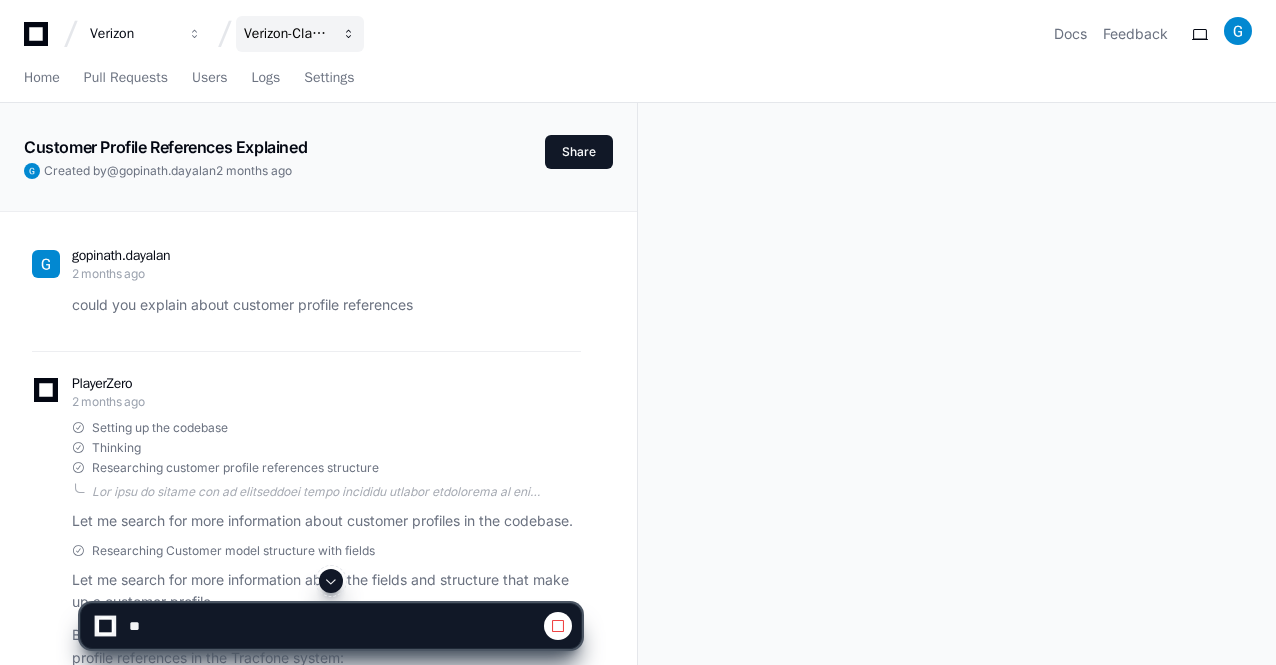 click on "Verizon-Clarify-Customer-Management" at bounding box center [300, 34] 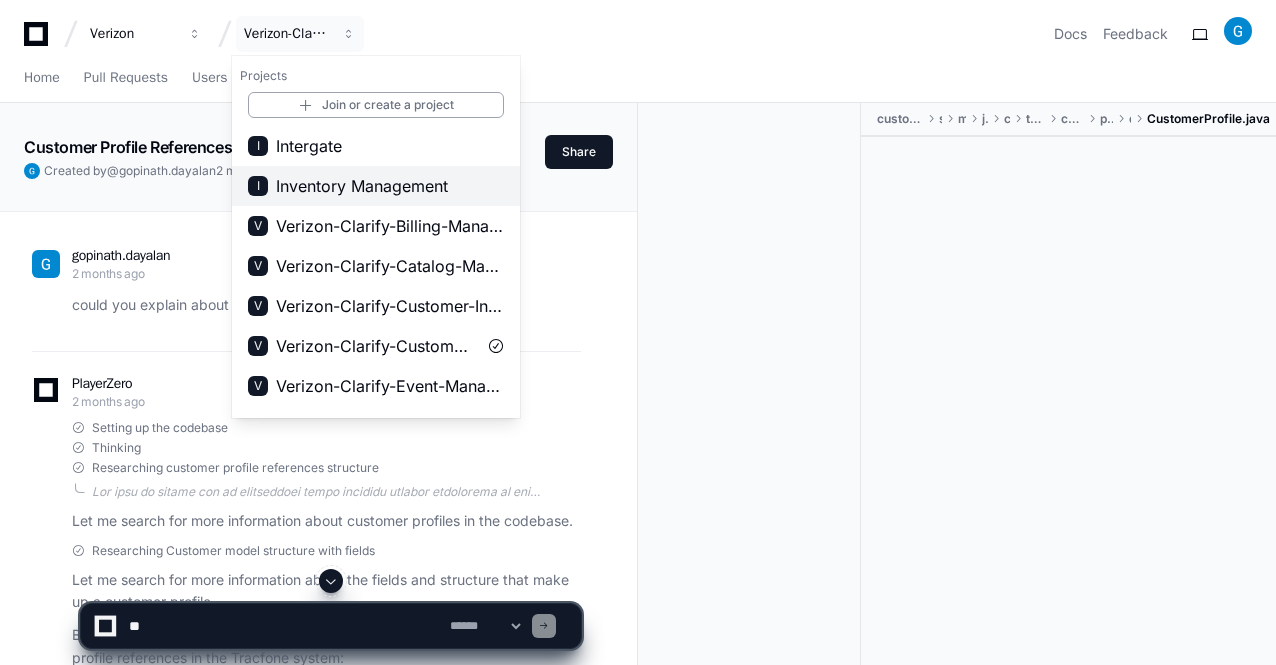 scroll, scrollTop: 0, scrollLeft: 0, axis: both 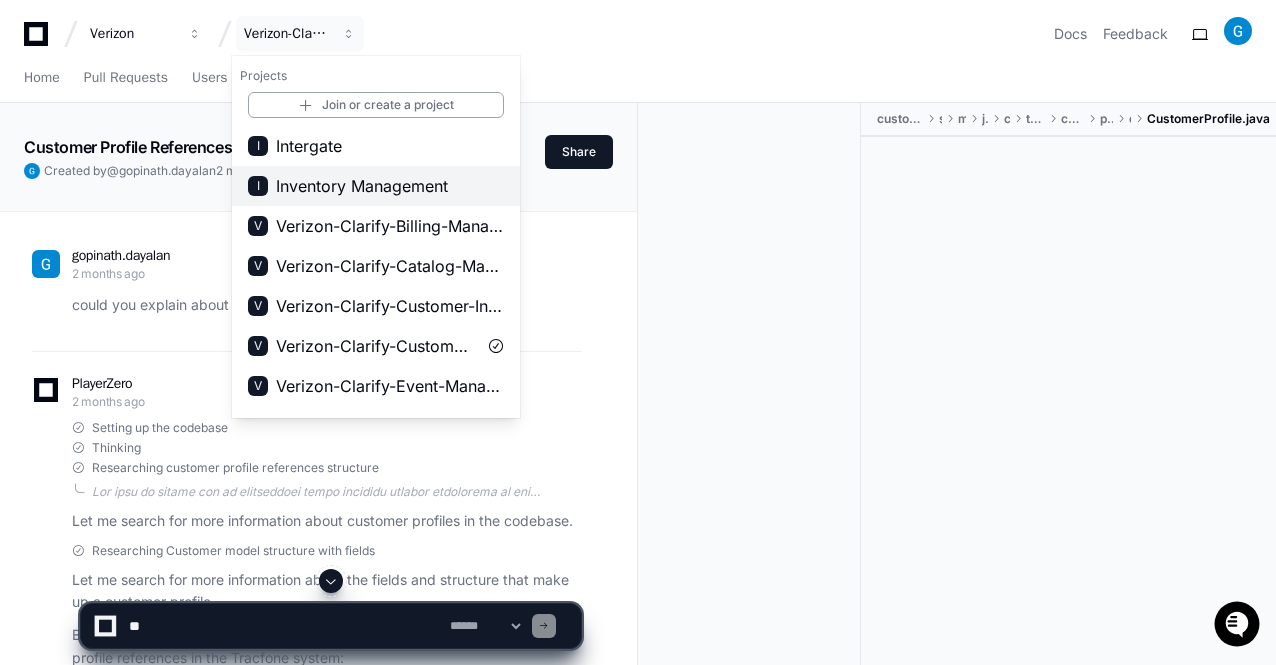click on "Inventory Management" at bounding box center [362, 186] 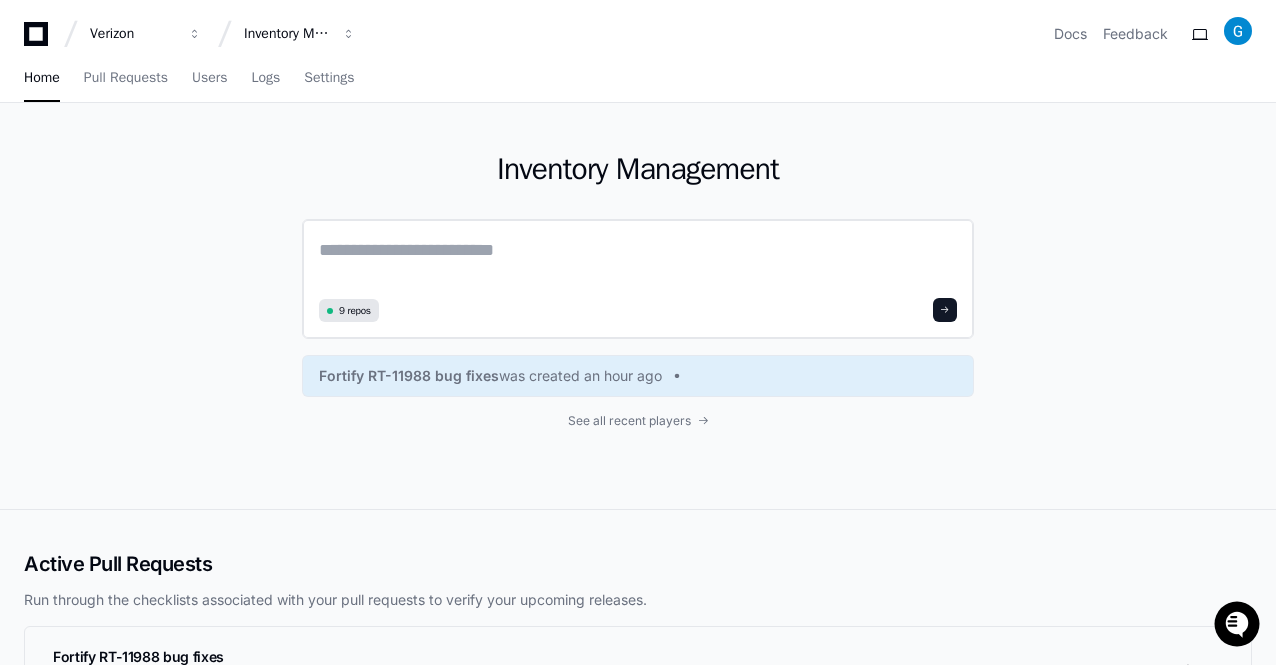 click 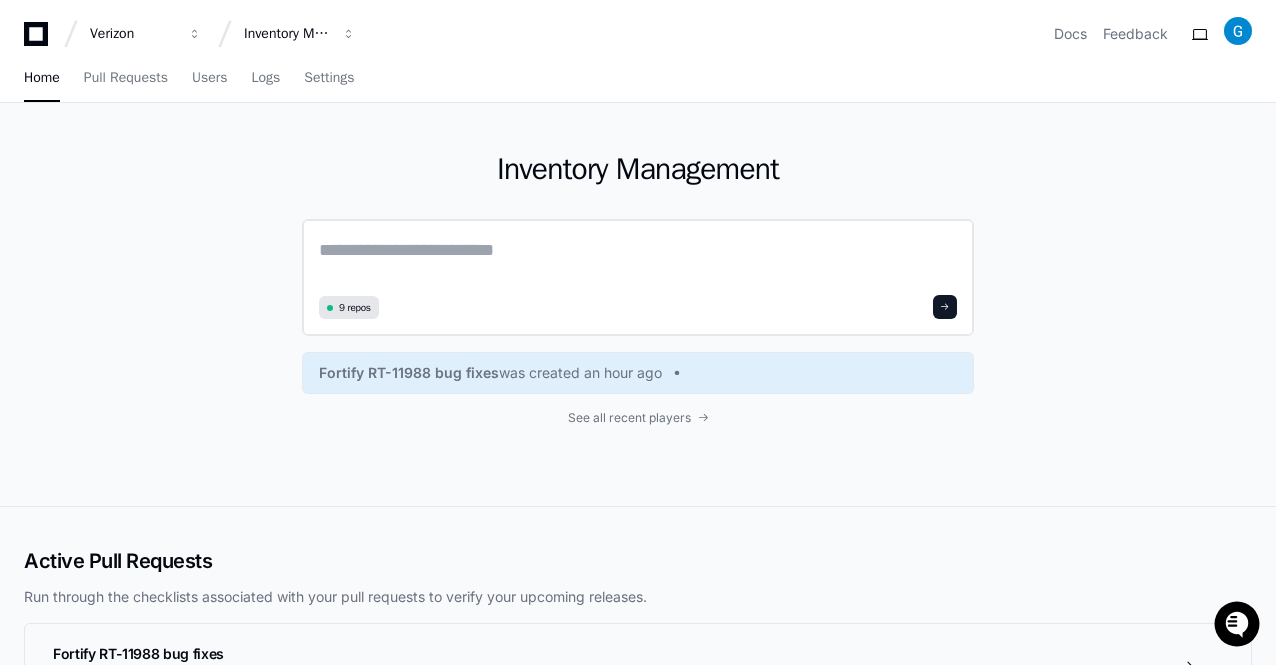 paste on "**********" 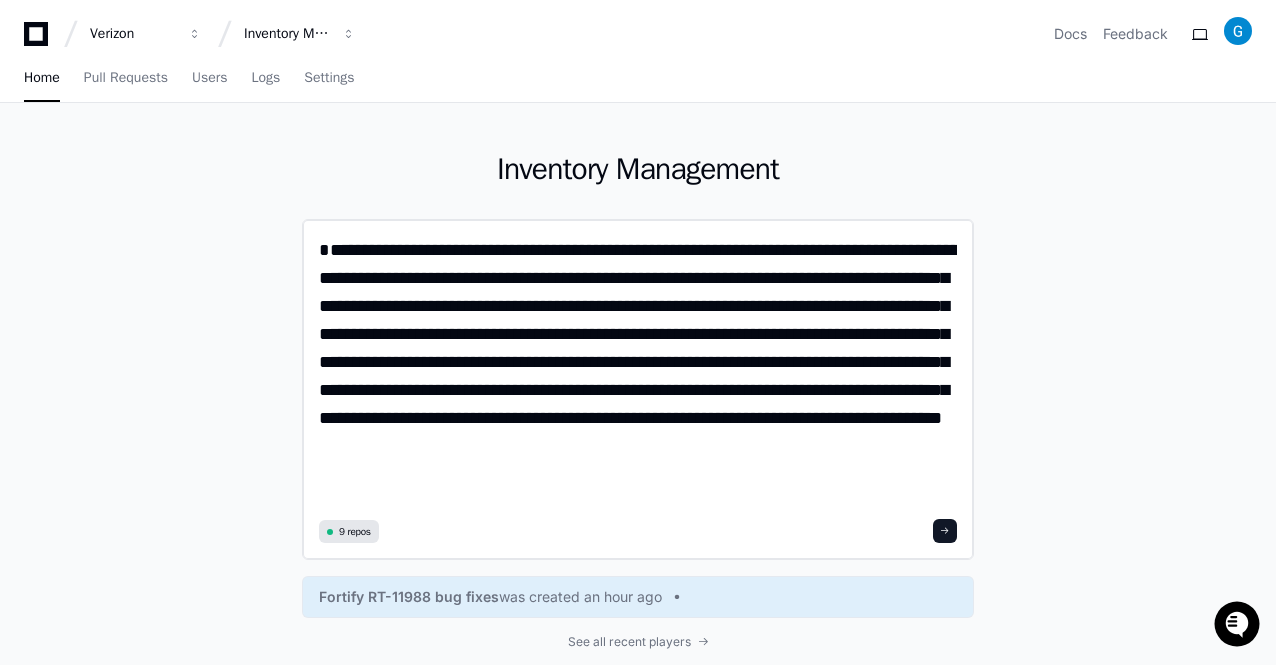 scroll, scrollTop: 0, scrollLeft: 0, axis: both 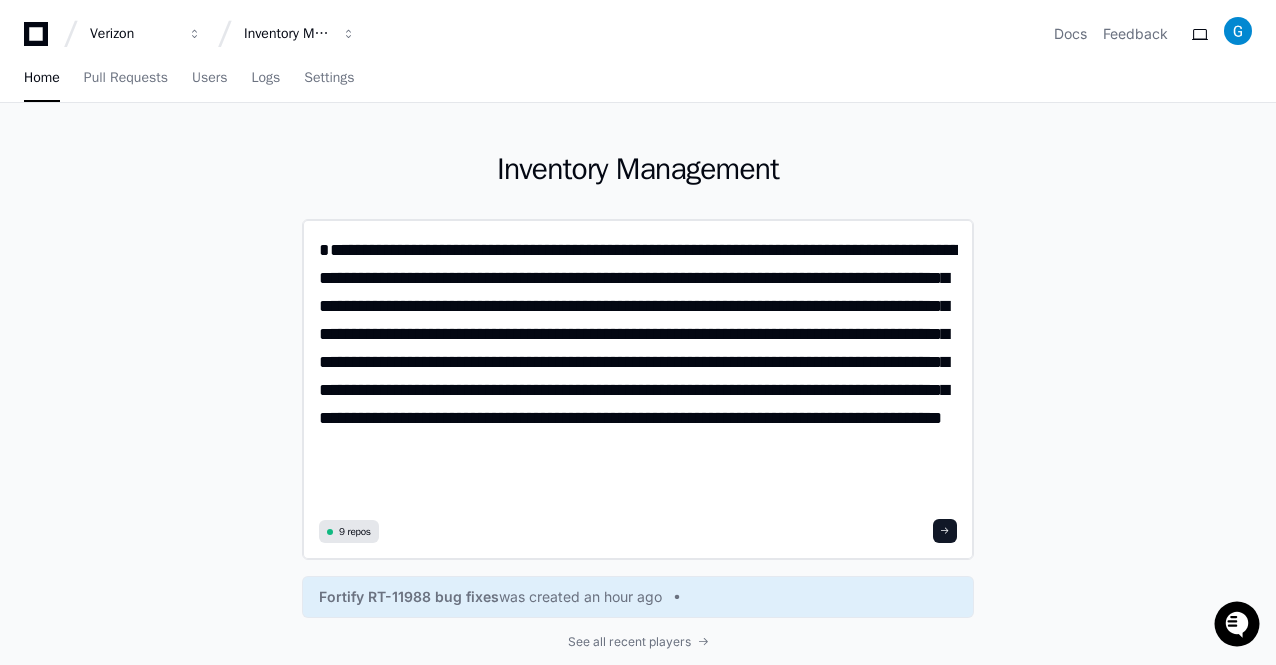 click on "**********" 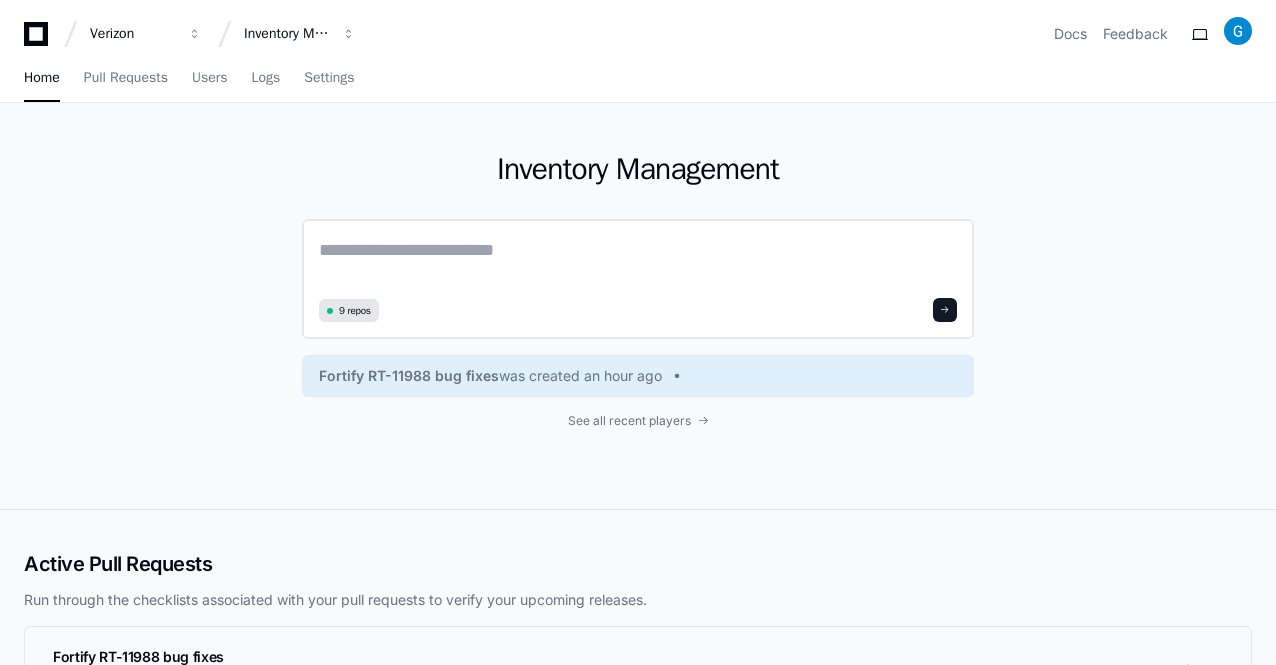 scroll, scrollTop: 0, scrollLeft: 0, axis: both 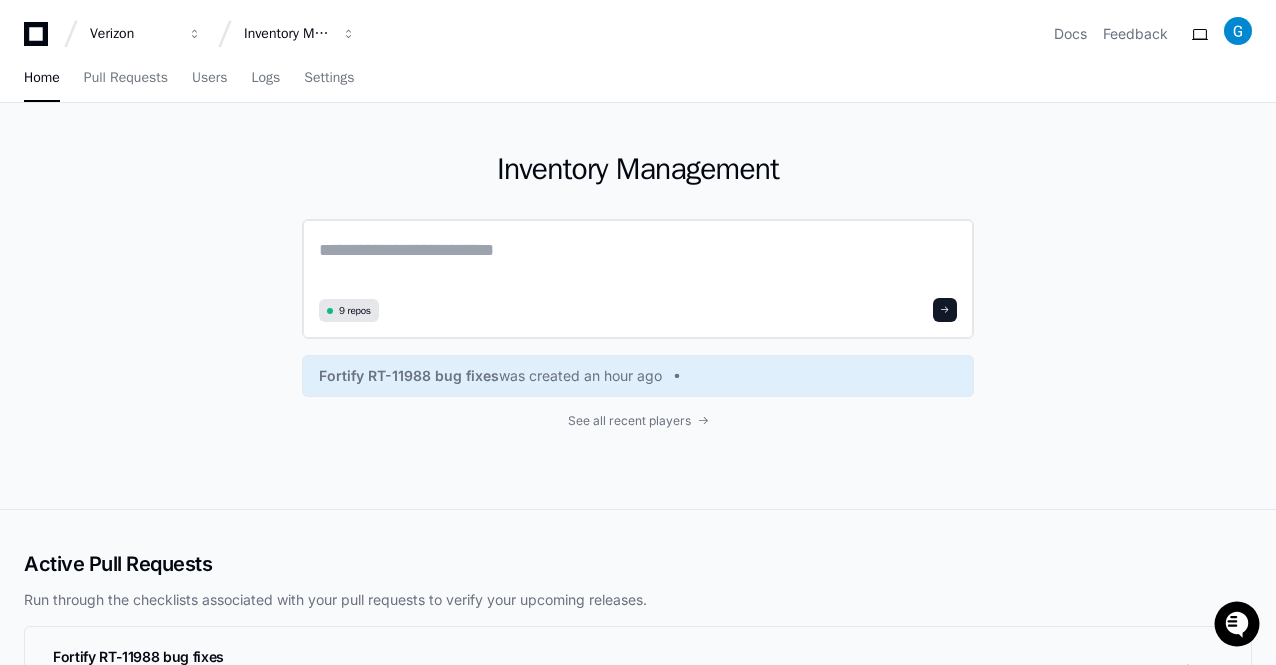 click 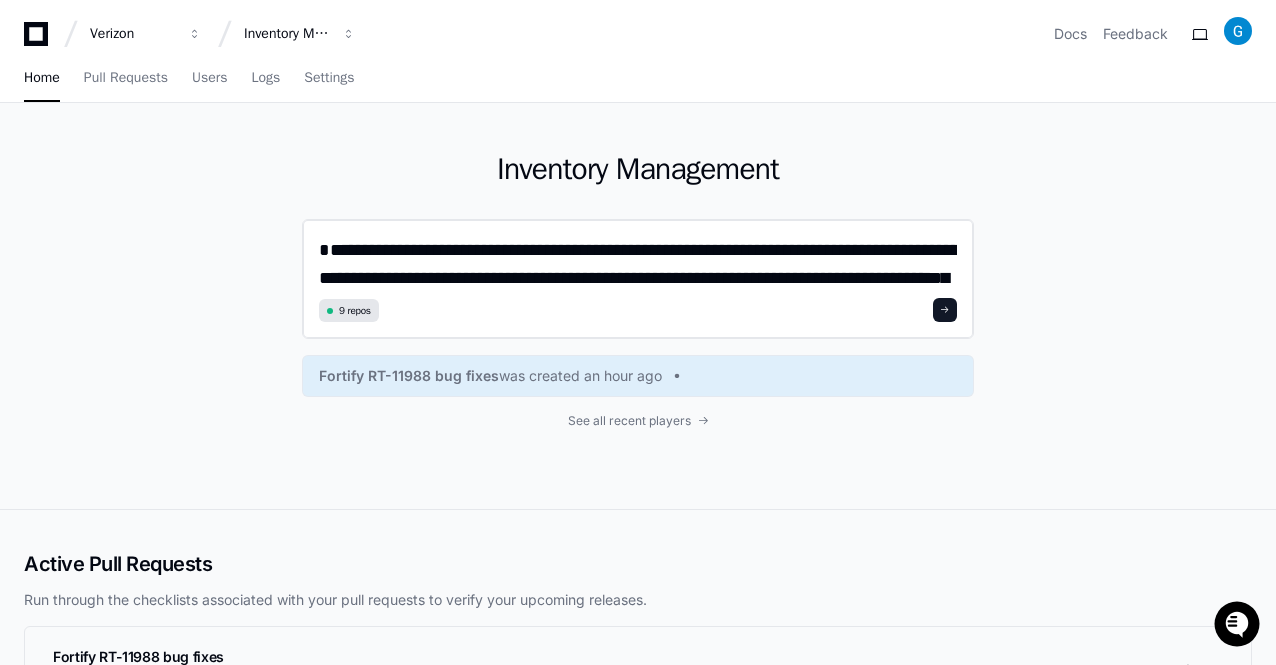 scroll, scrollTop: 0, scrollLeft: 0, axis: both 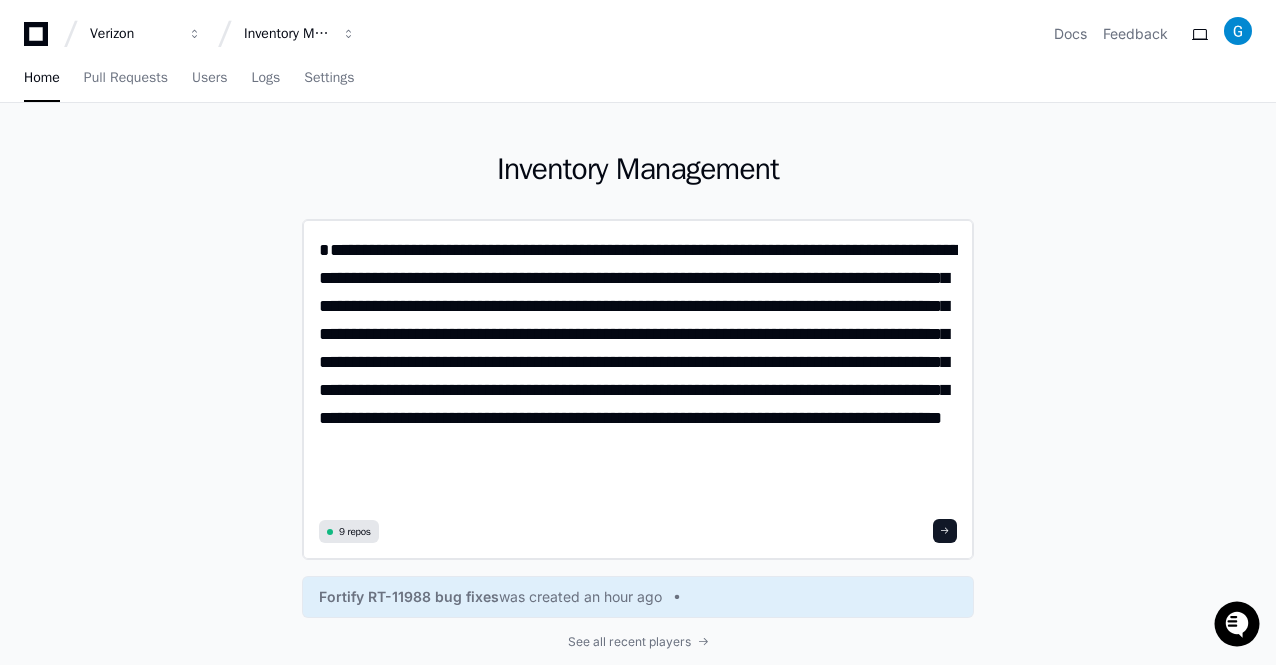 click on "**********" 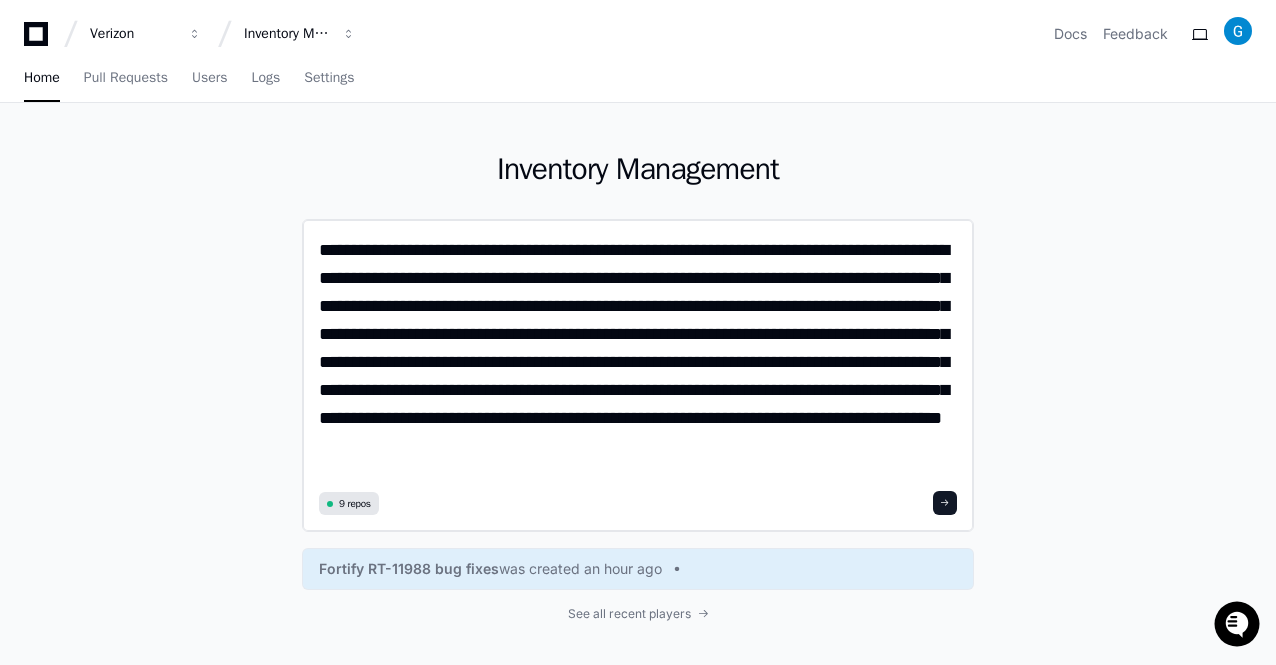 type on "**********" 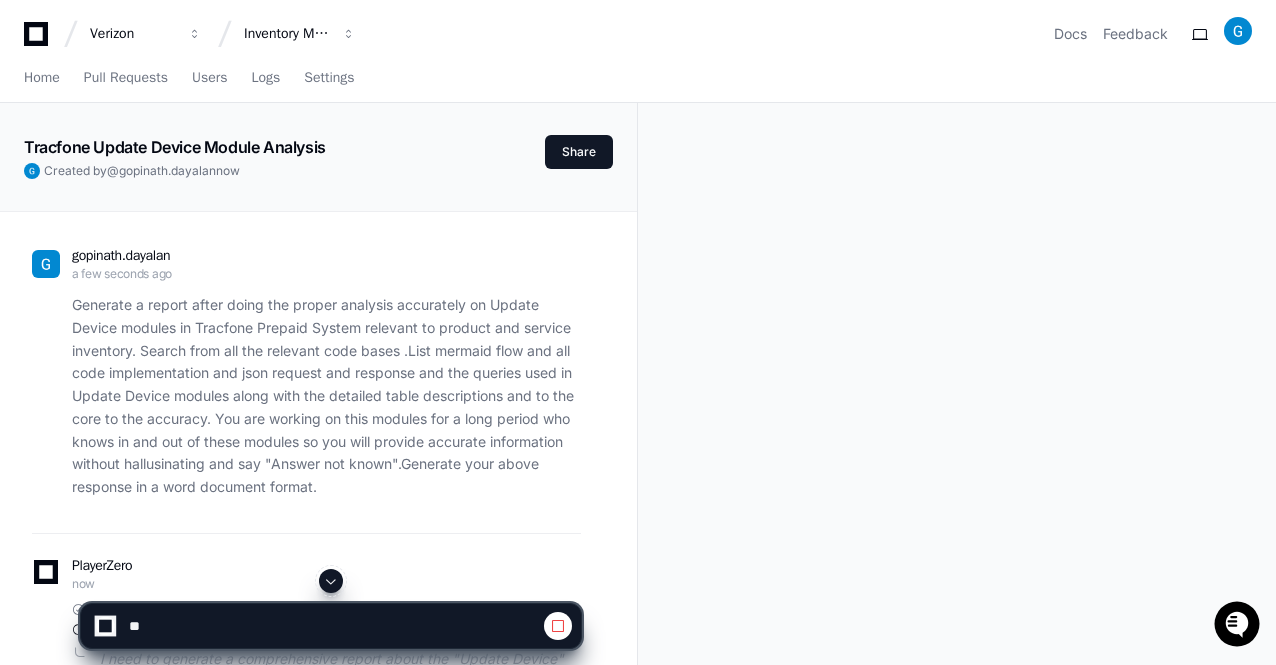 click 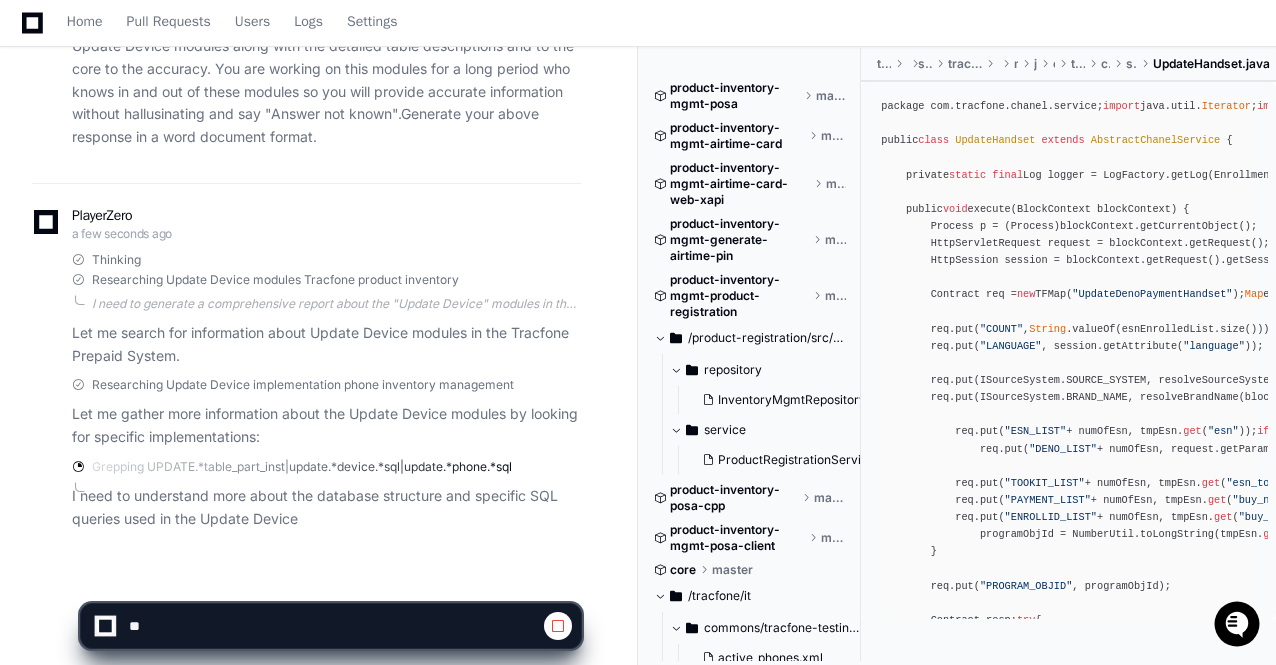scroll, scrollTop: 372, scrollLeft: 0, axis: vertical 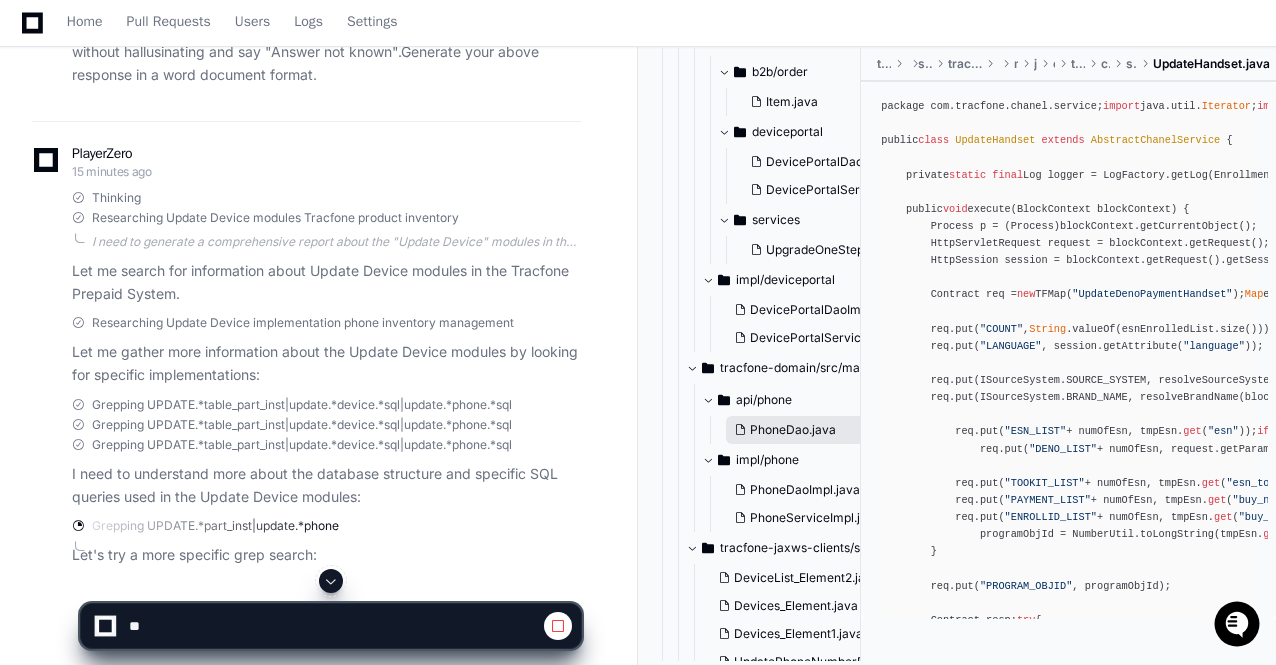click on "PhoneDao.java" 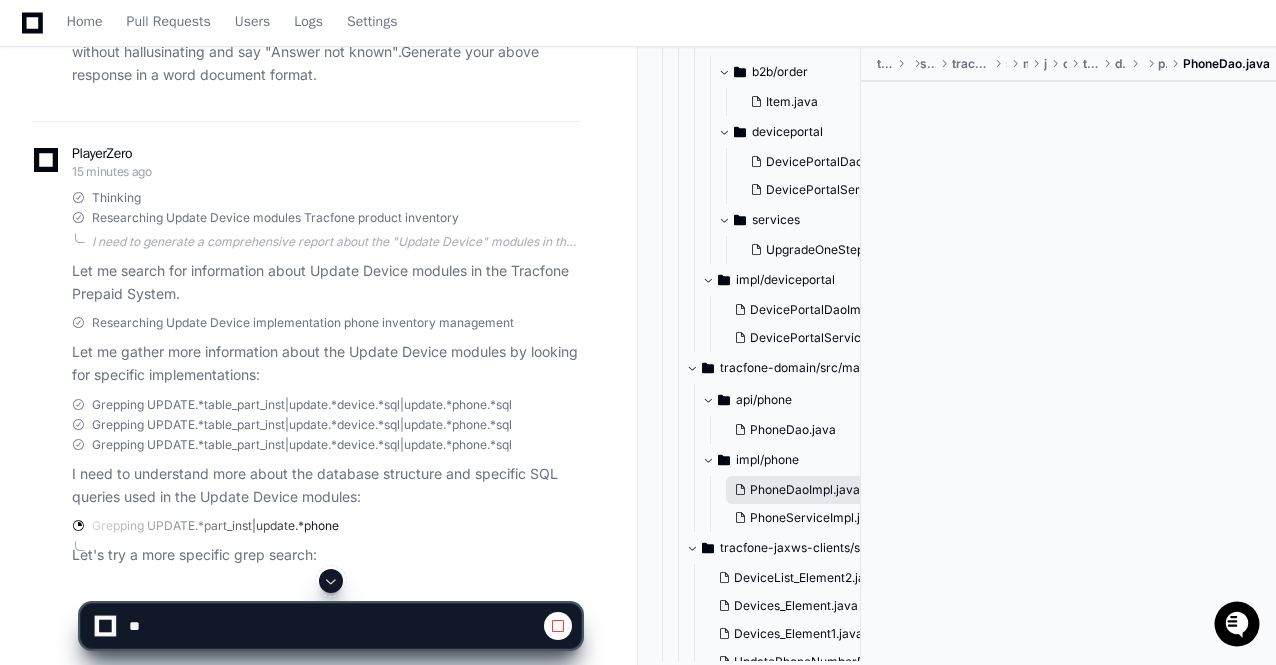 click on "PhoneDaoImpl.java" 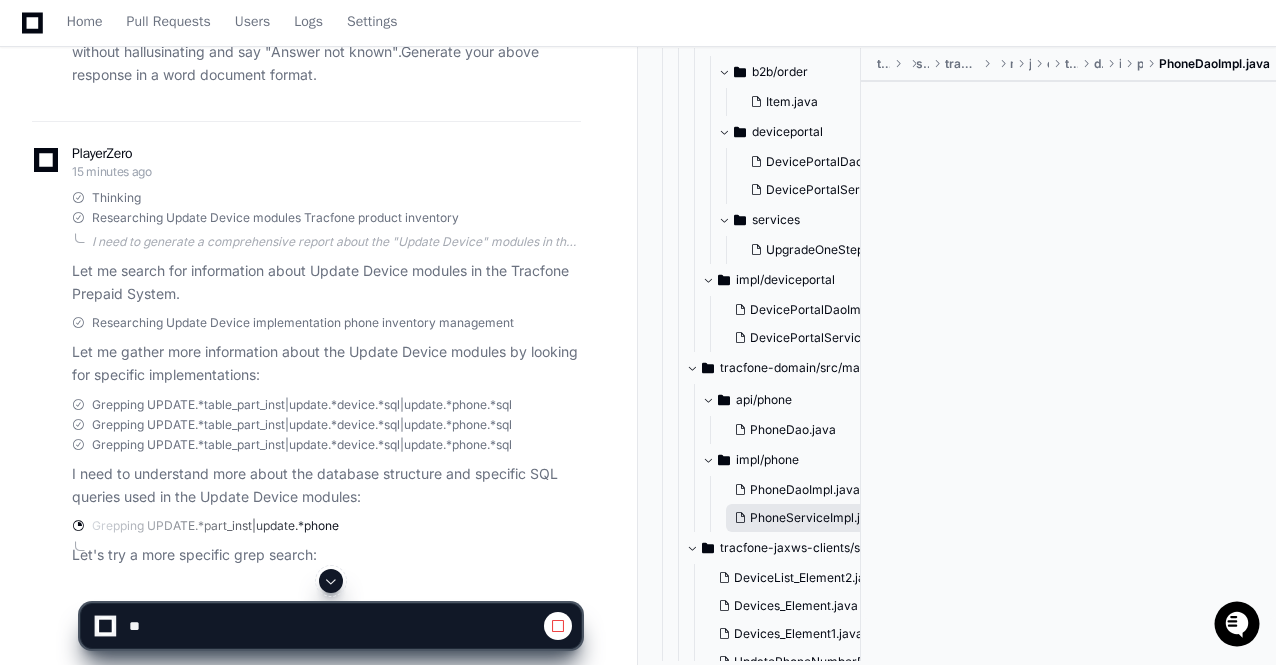 click on "PhoneServiceImpl.java" 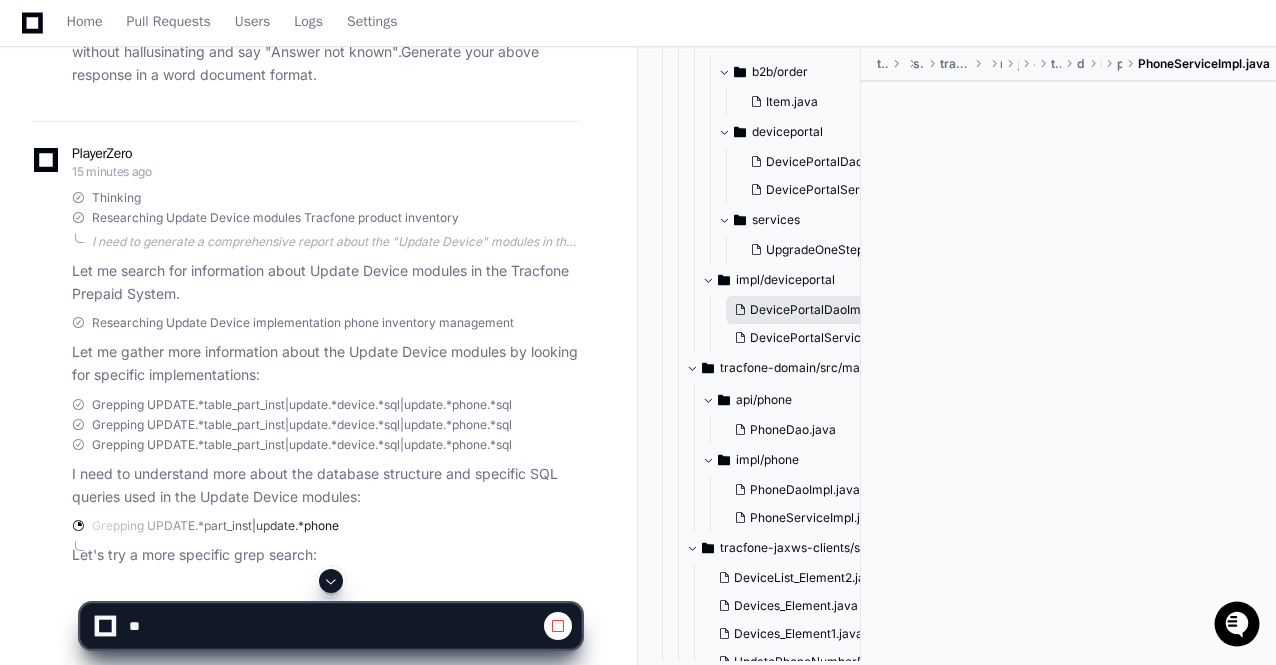 click on "DevicePortalDaoImpl.java" 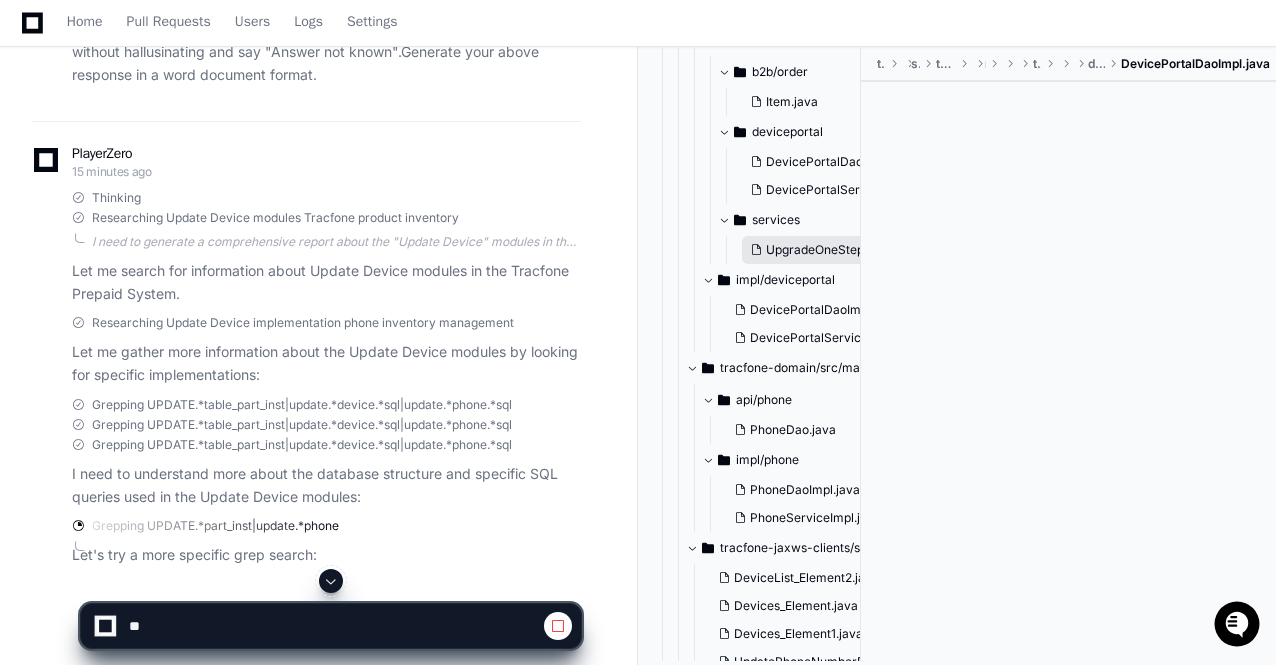 click on "UpgradeOneStepService.java" 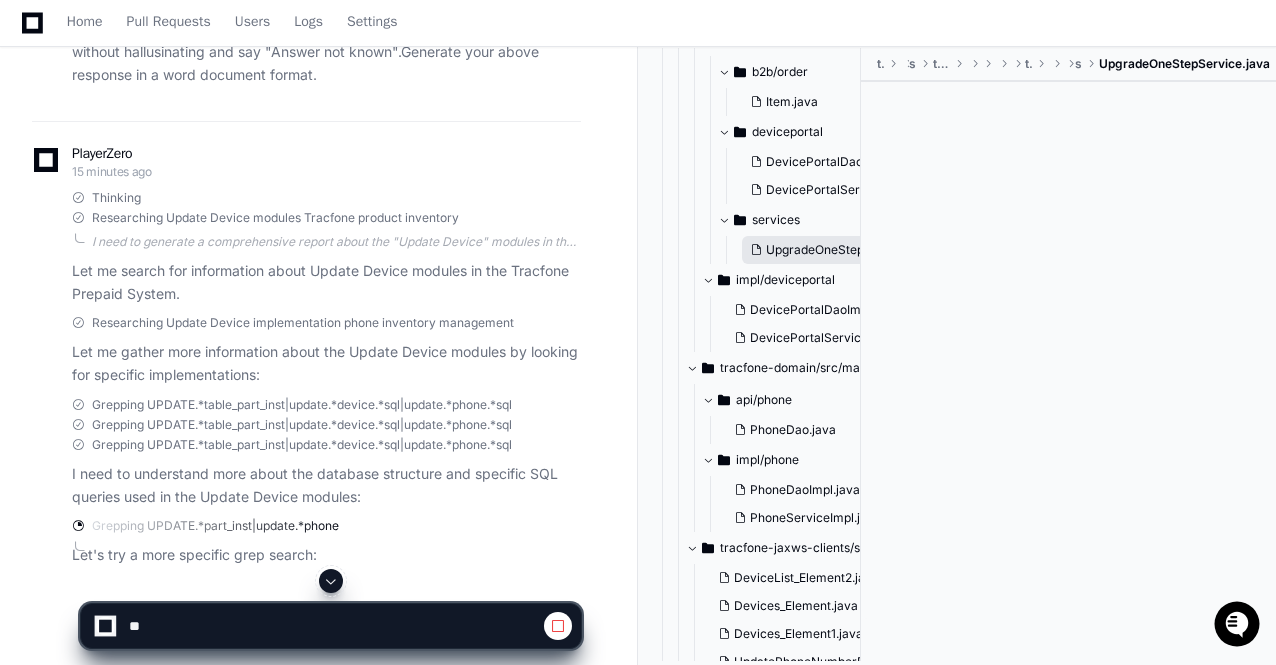 click on "UpgradeOneStepService.java" 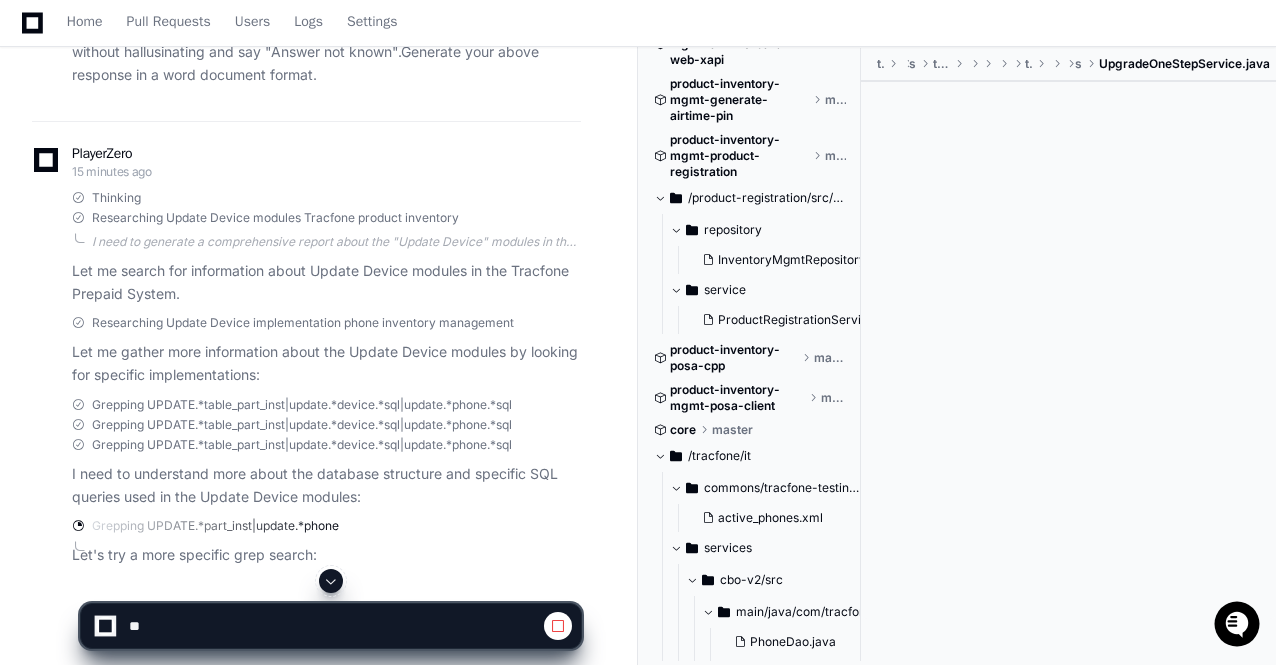 scroll, scrollTop: 92, scrollLeft: 0, axis: vertical 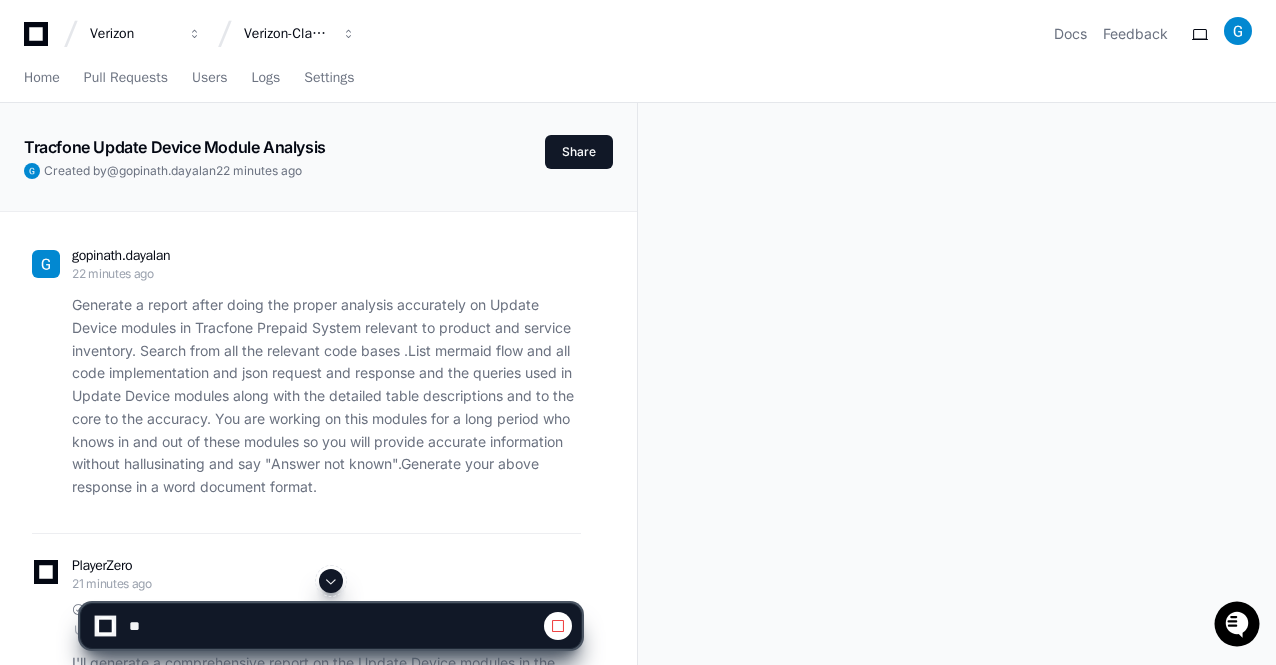 click 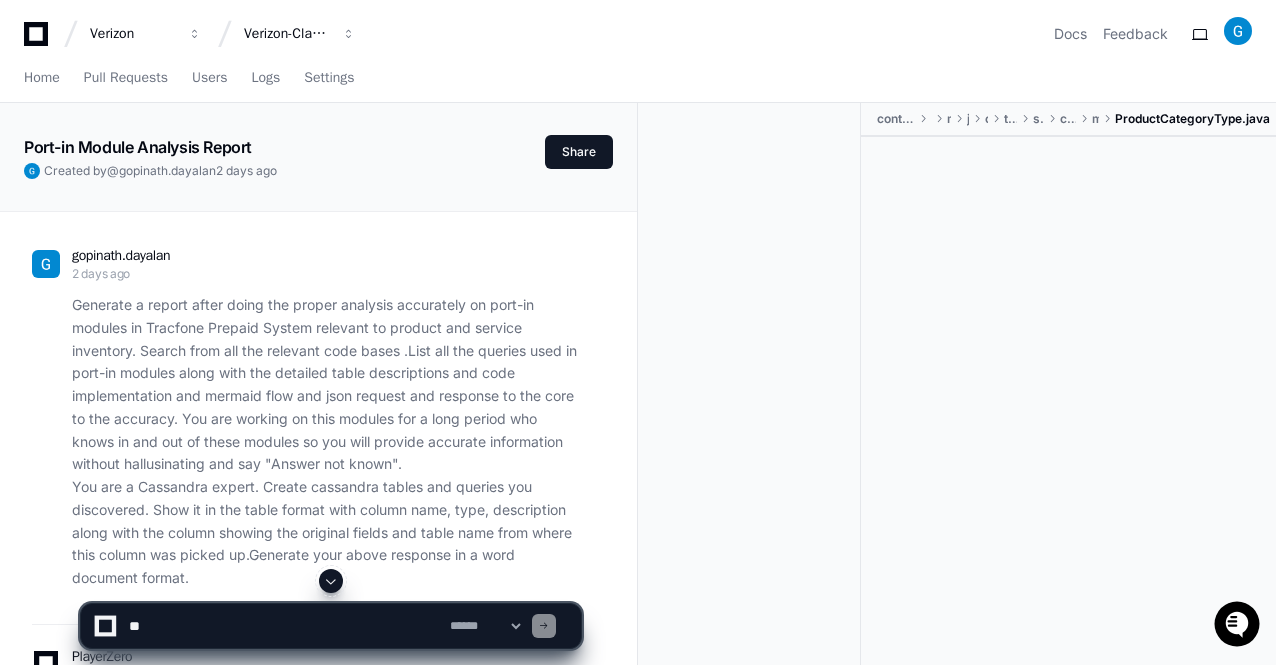 scroll, scrollTop: 0, scrollLeft: 0, axis: both 